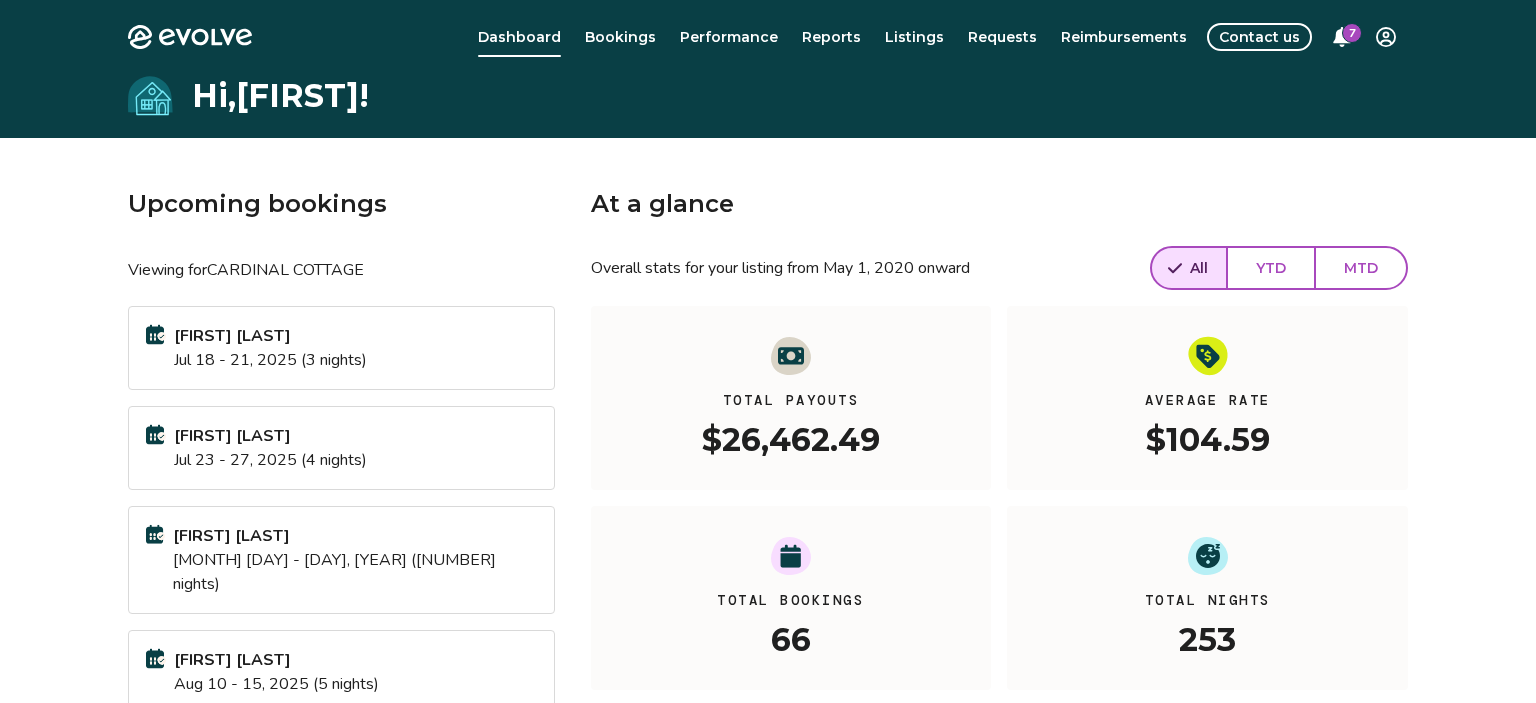 scroll, scrollTop: 0, scrollLeft: 0, axis: both 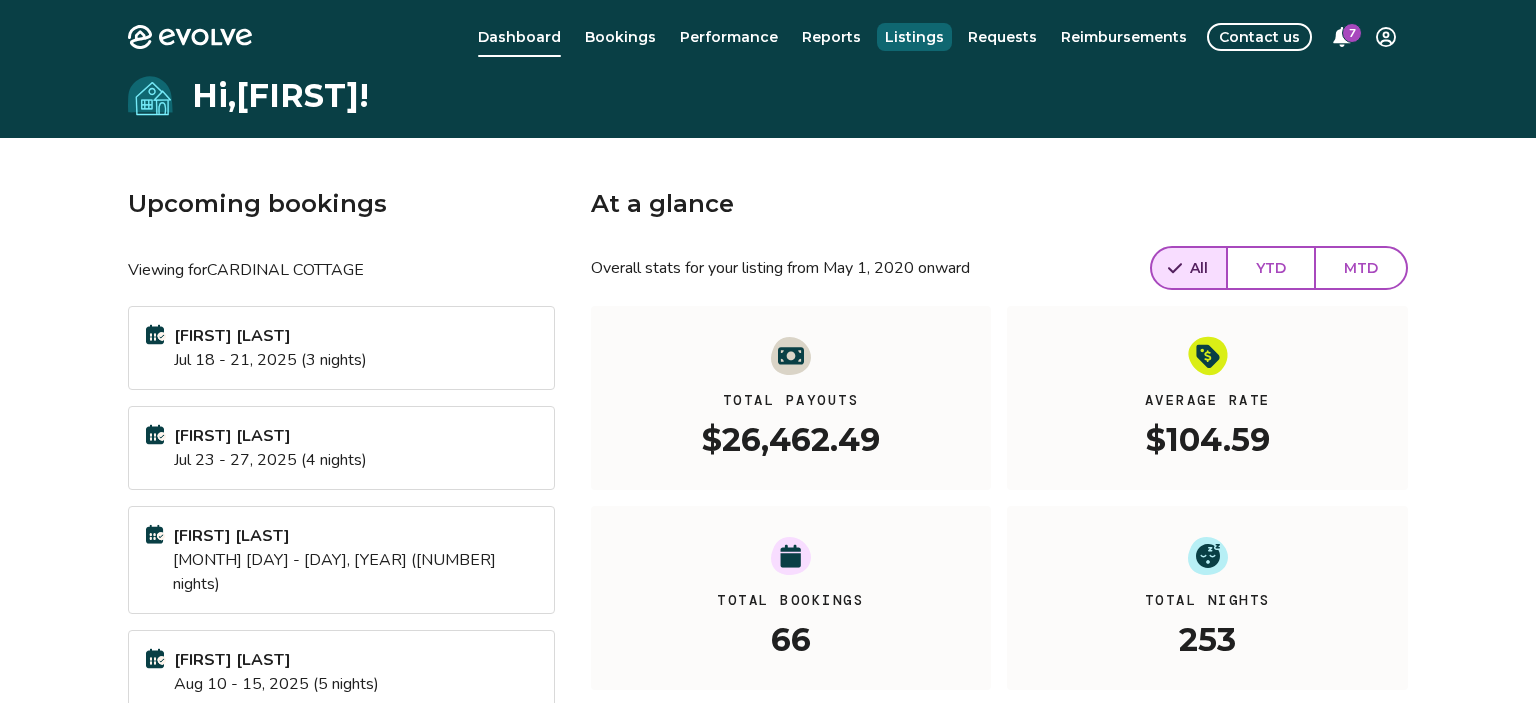 click on "Listings" at bounding box center (914, 37) 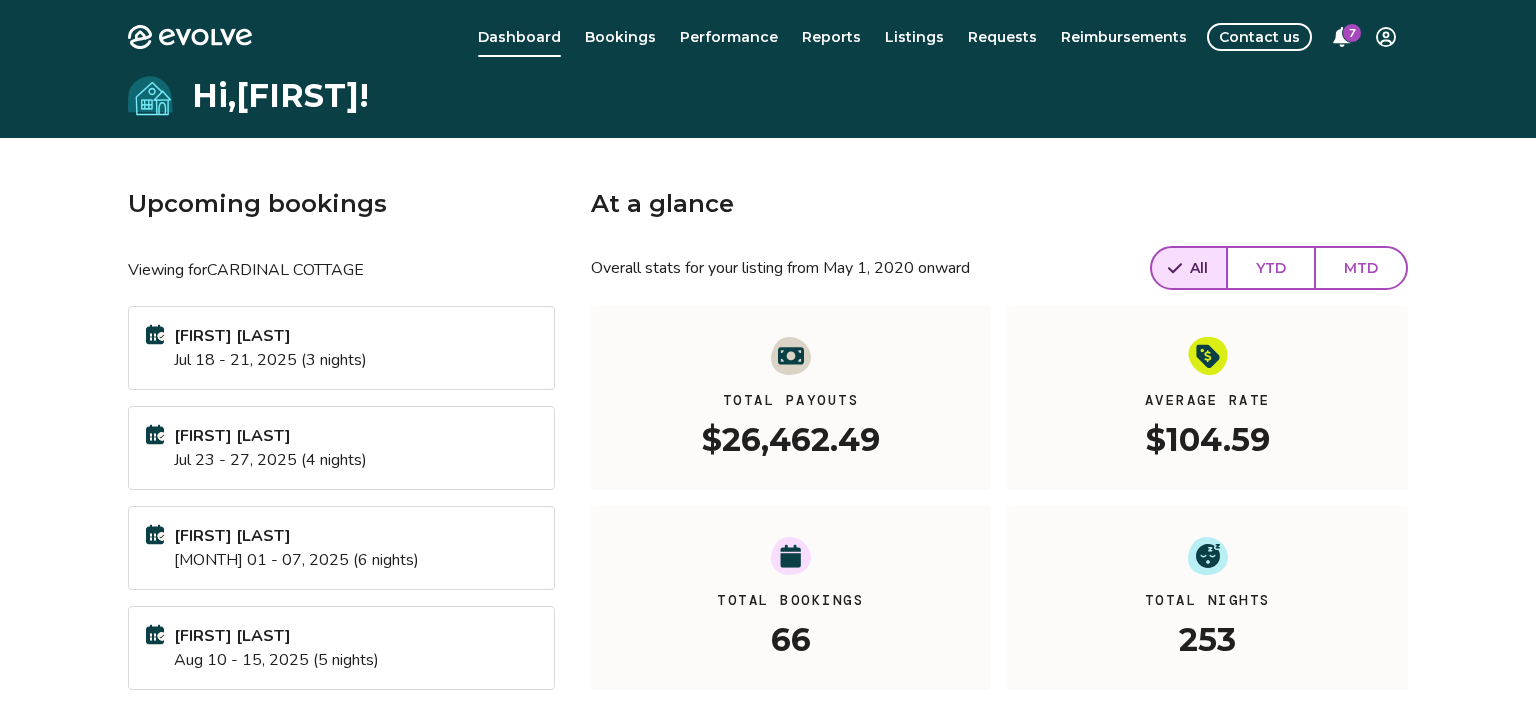scroll, scrollTop: 0, scrollLeft: 0, axis: both 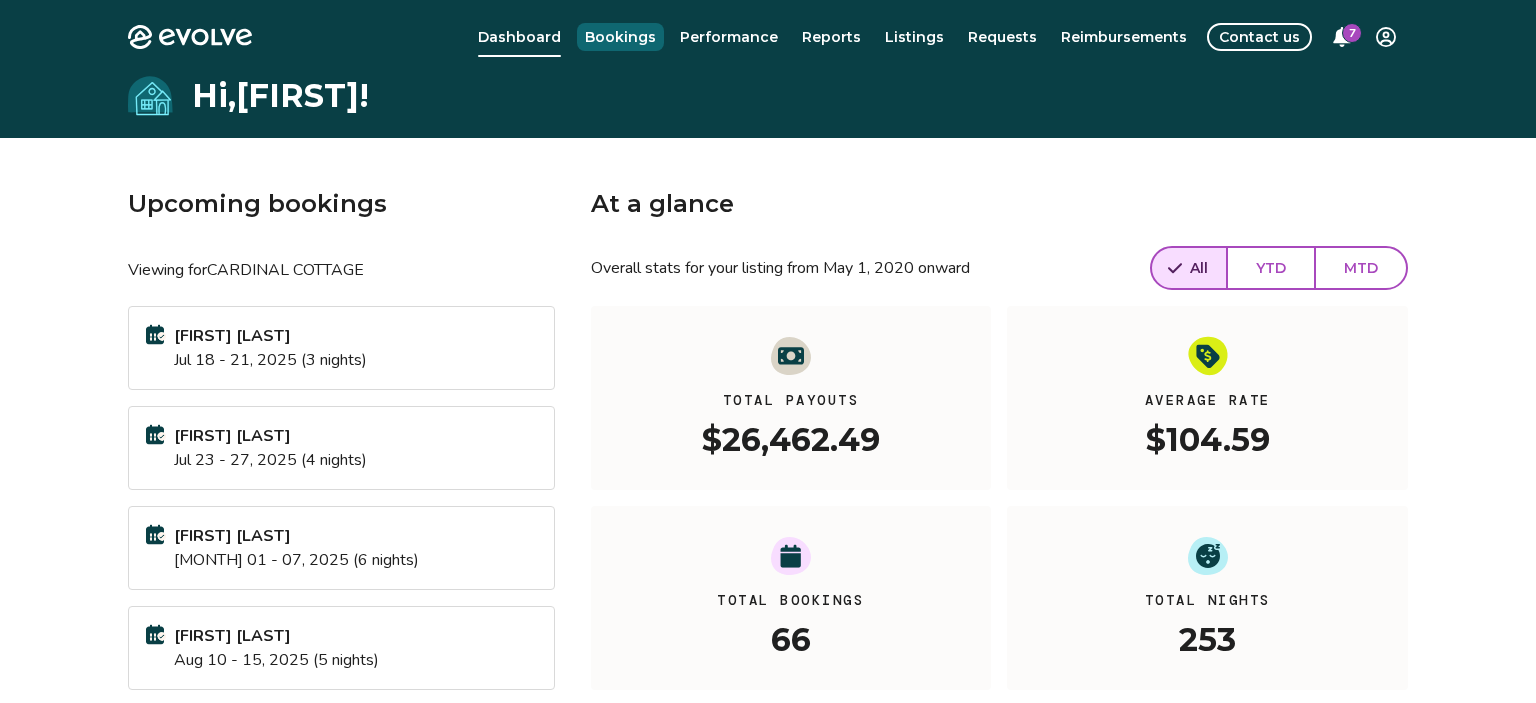 click on "Bookings" at bounding box center [620, 37] 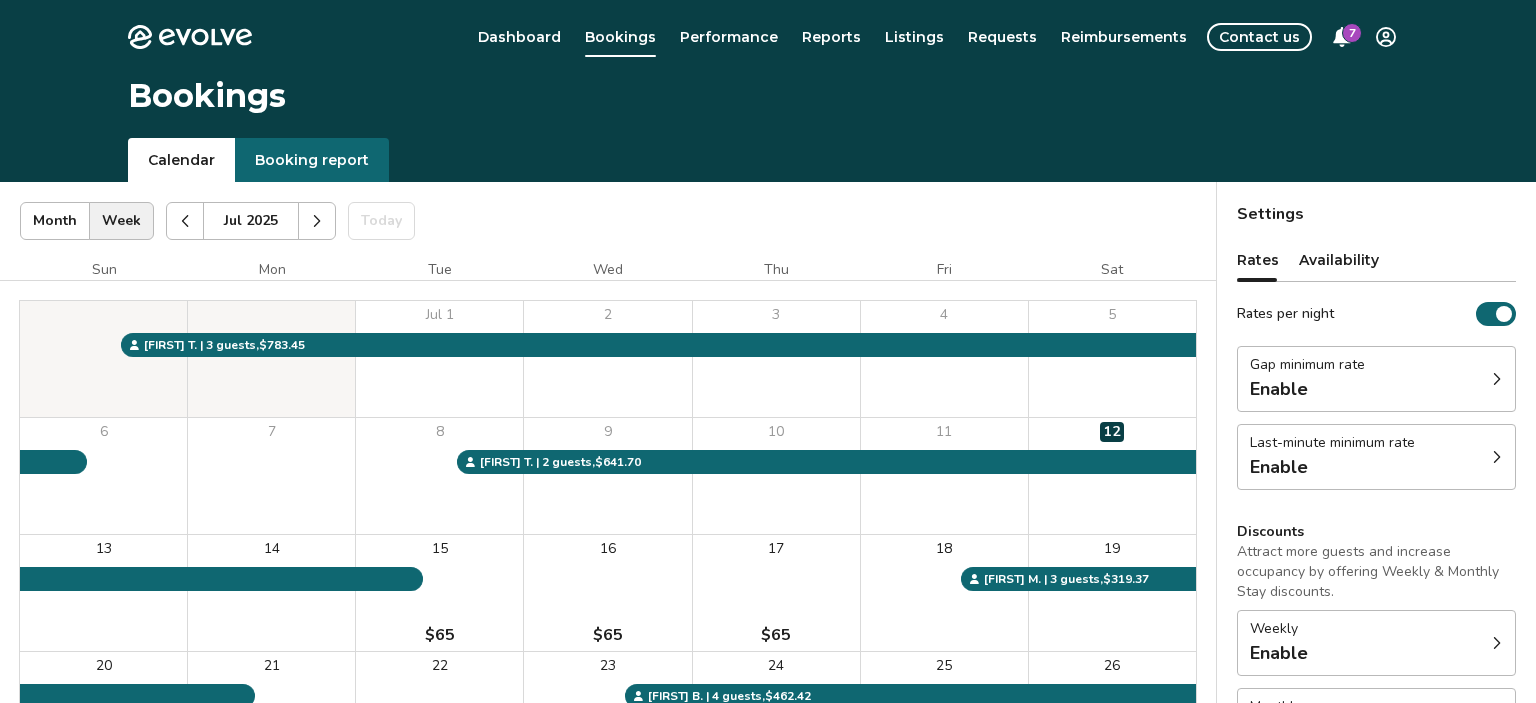 click at bounding box center (317, 221) 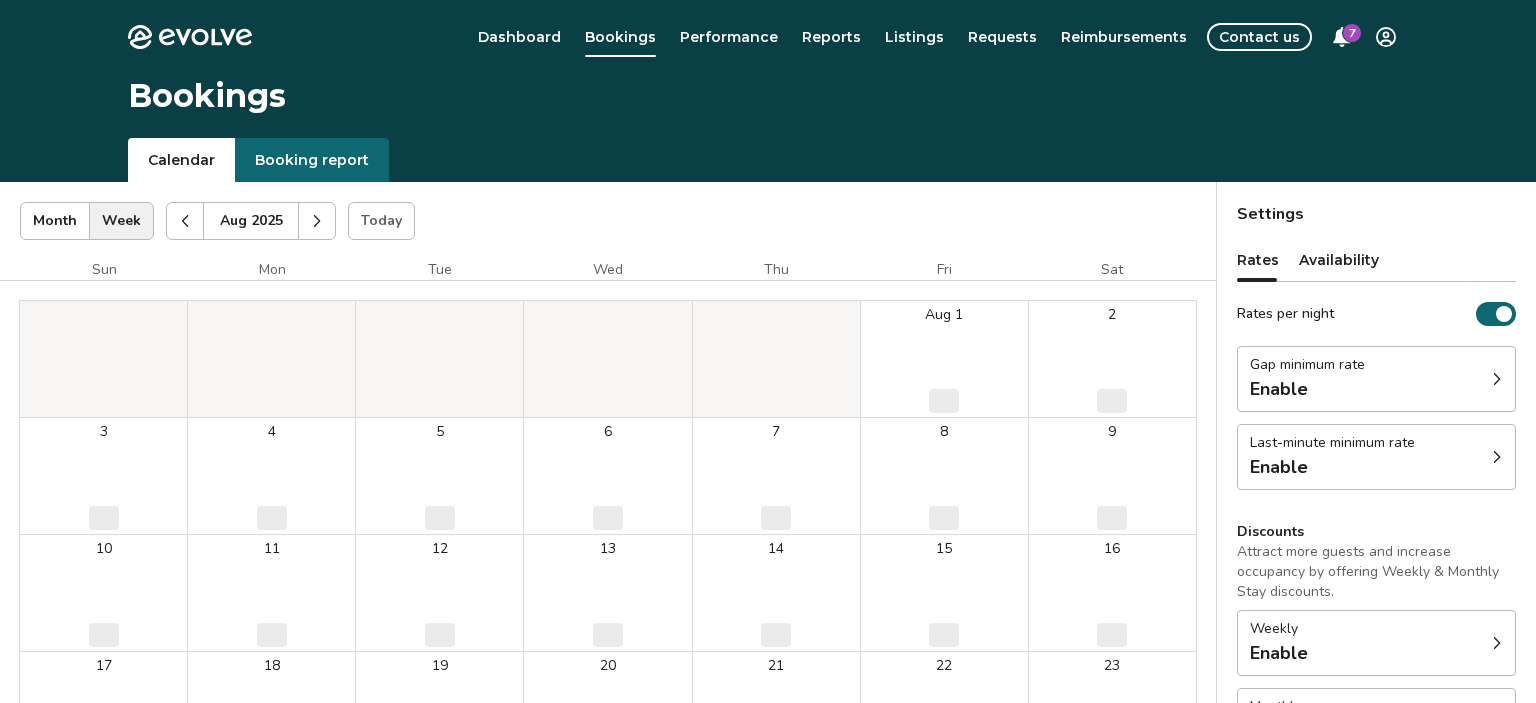 click at bounding box center (317, 221) 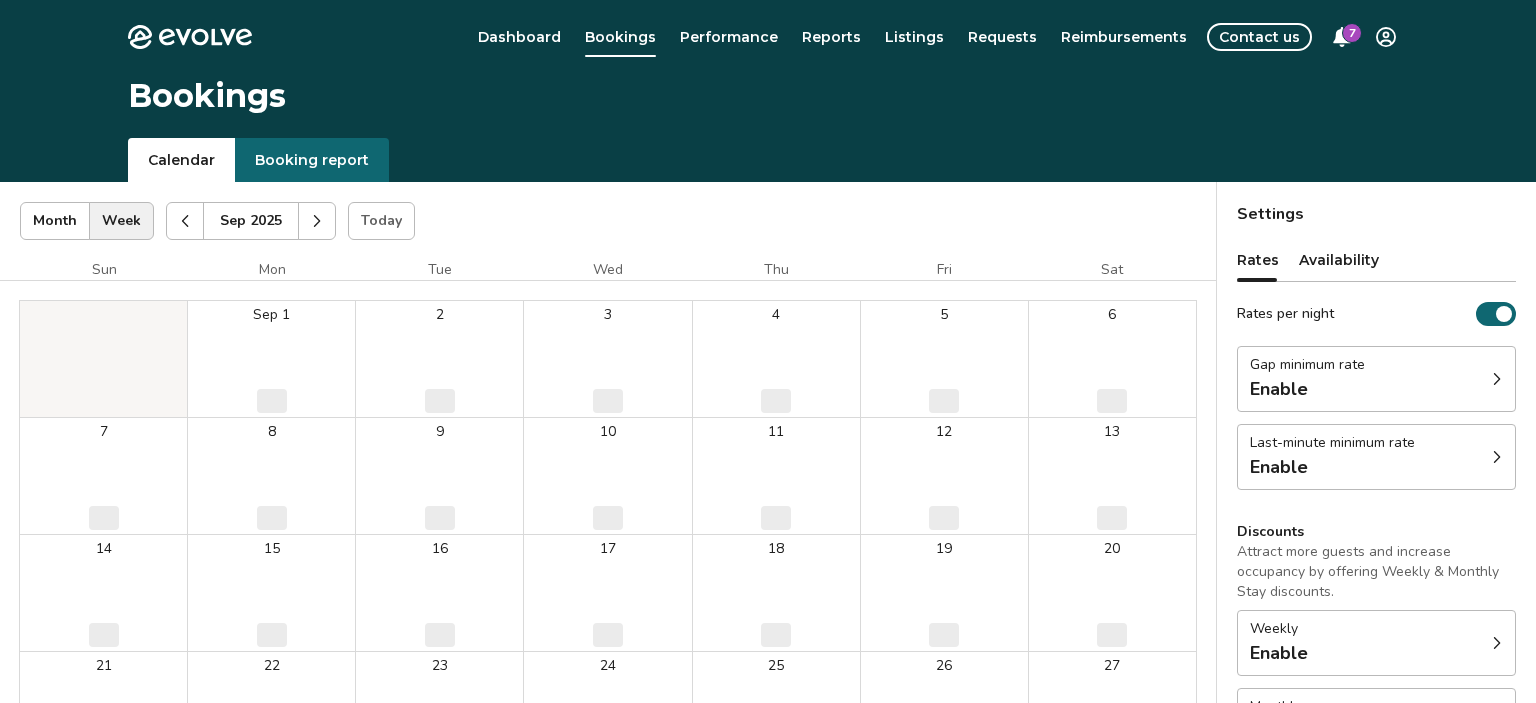 click at bounding box center [317, 221] 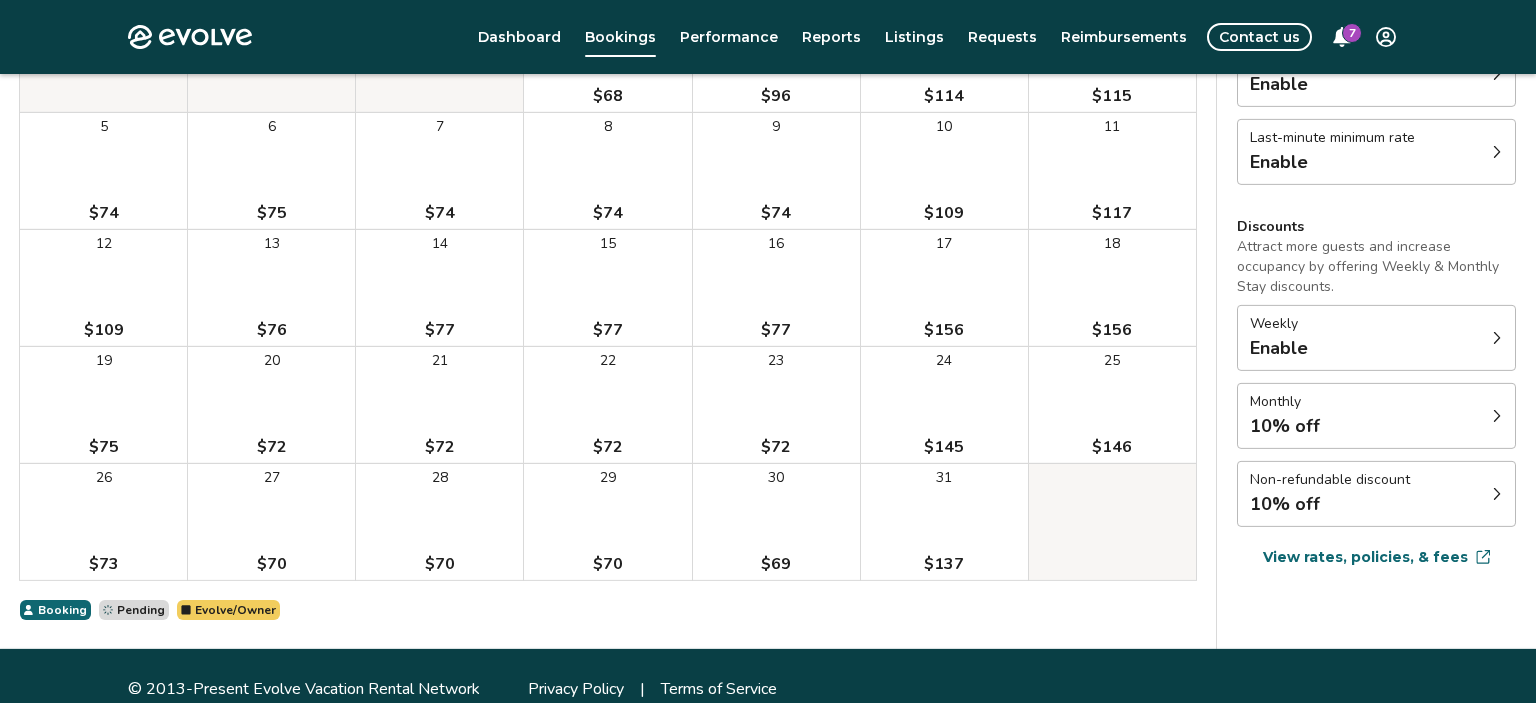scroll, scrollTop: 307, scrollLeft: 0, axis: vertical 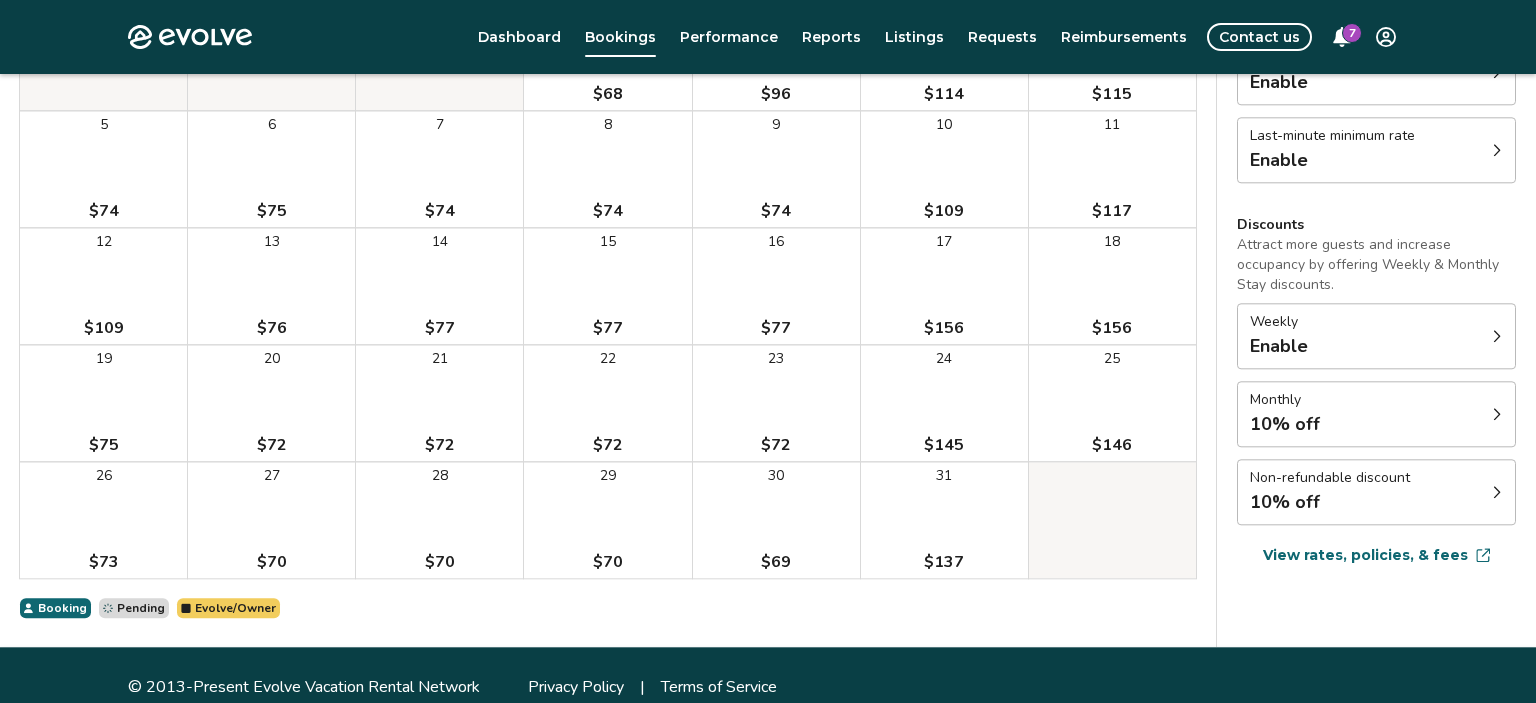 click on "24 $145" at bounding box center (944, 403) 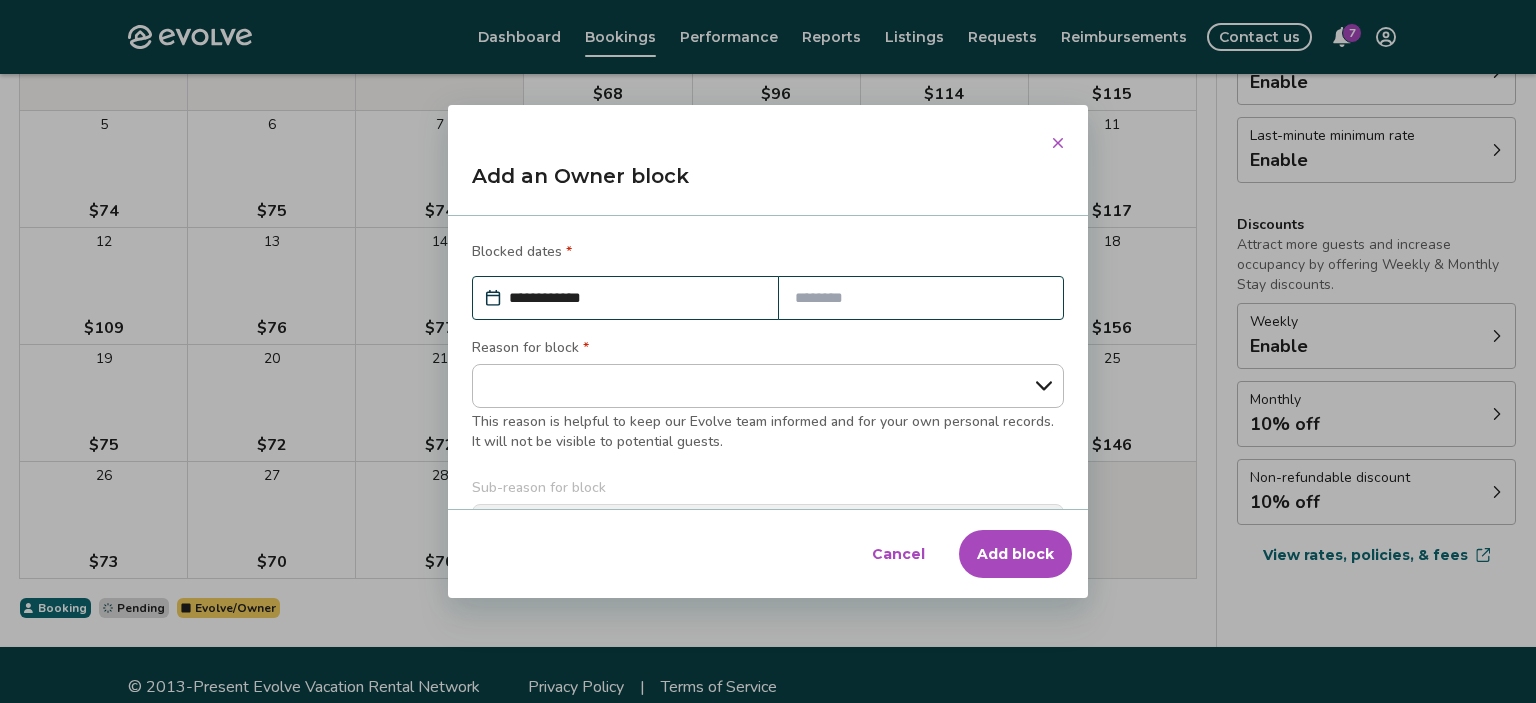 click at bounding box center [921, 298] 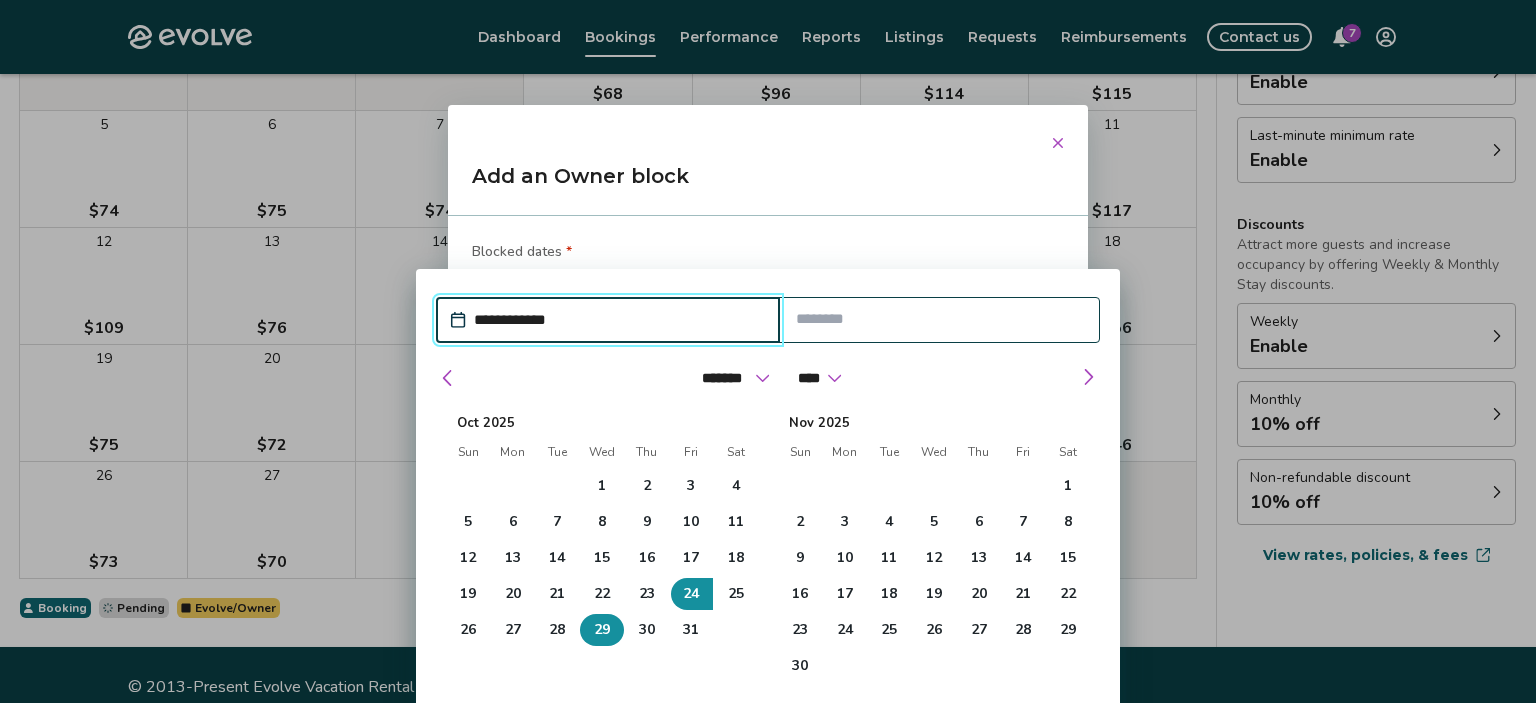 click on "29" at bounding box center [602, 630] 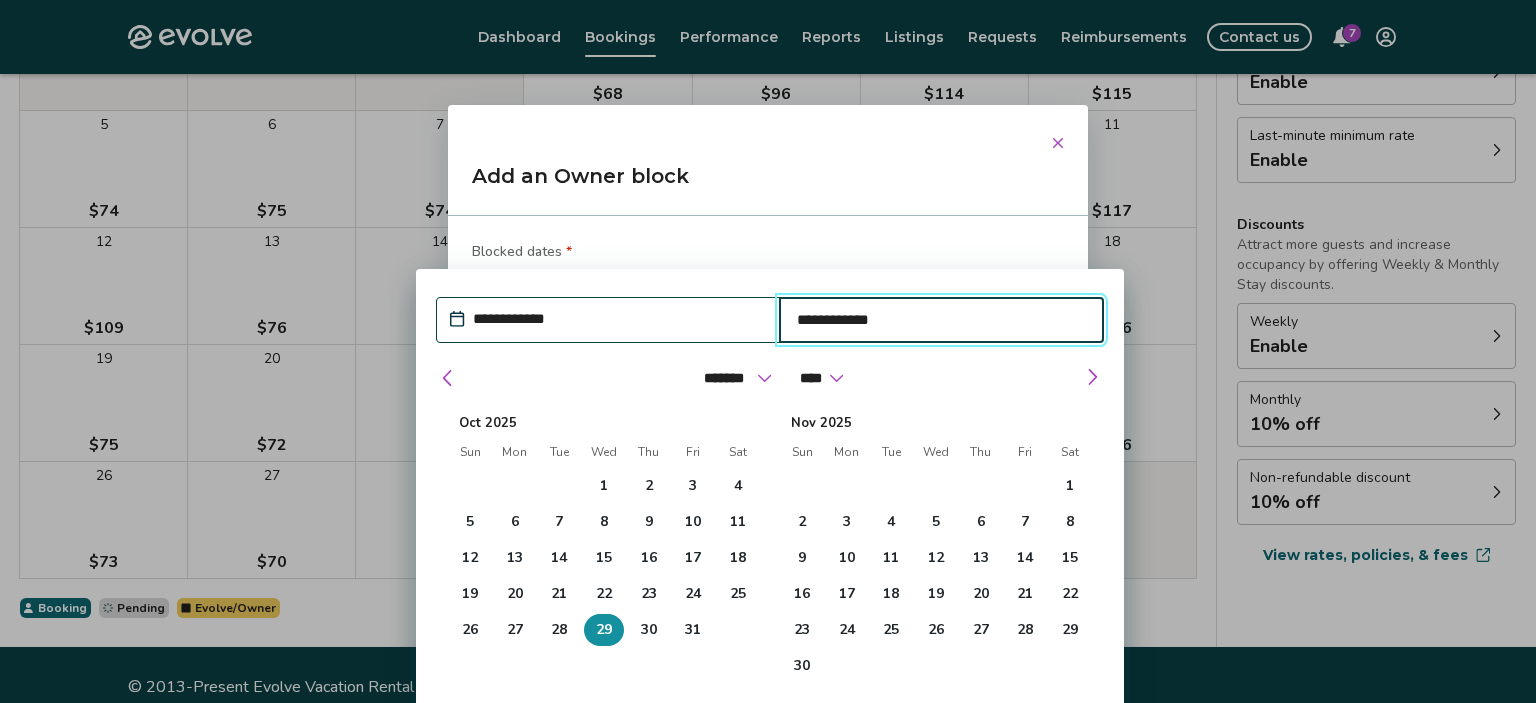 type on "*" 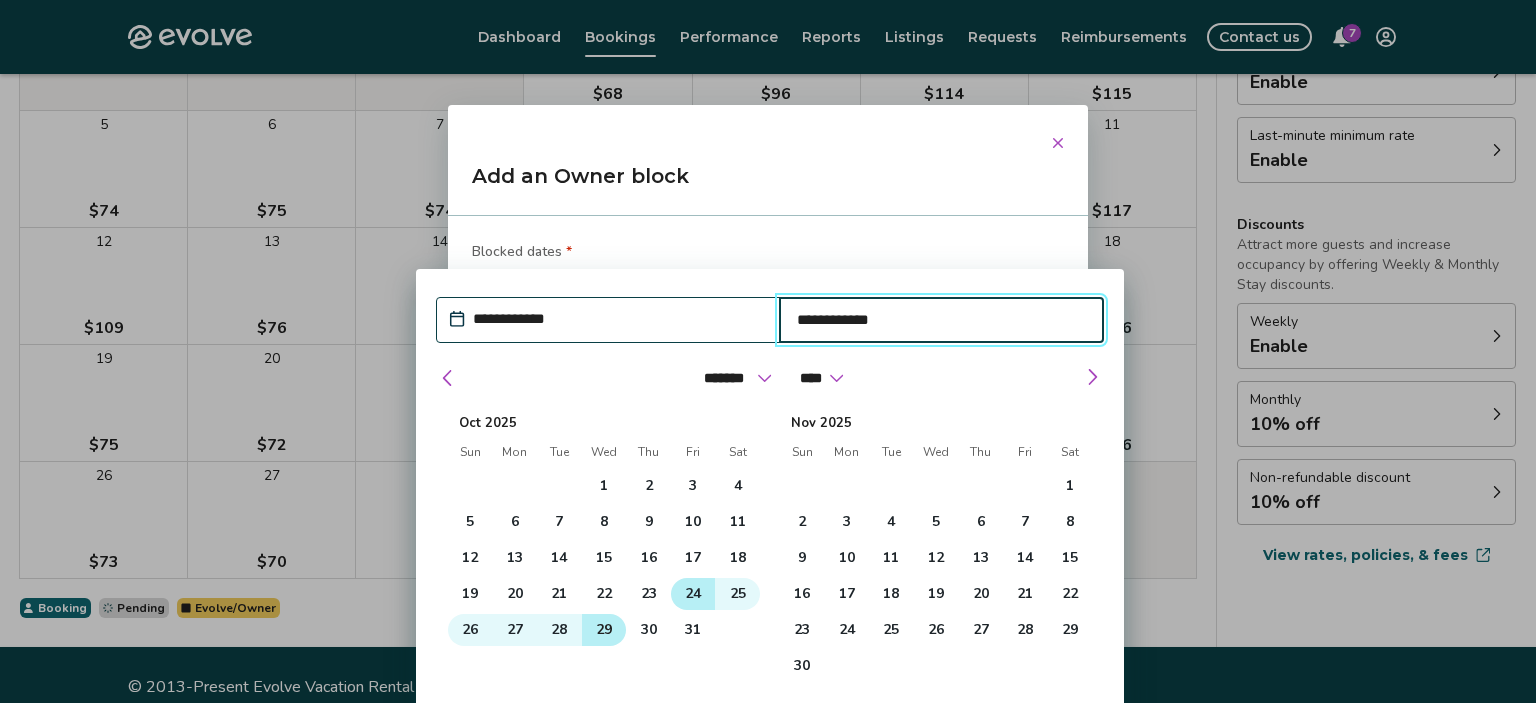 click on "24" at bounding box center [693, 594] 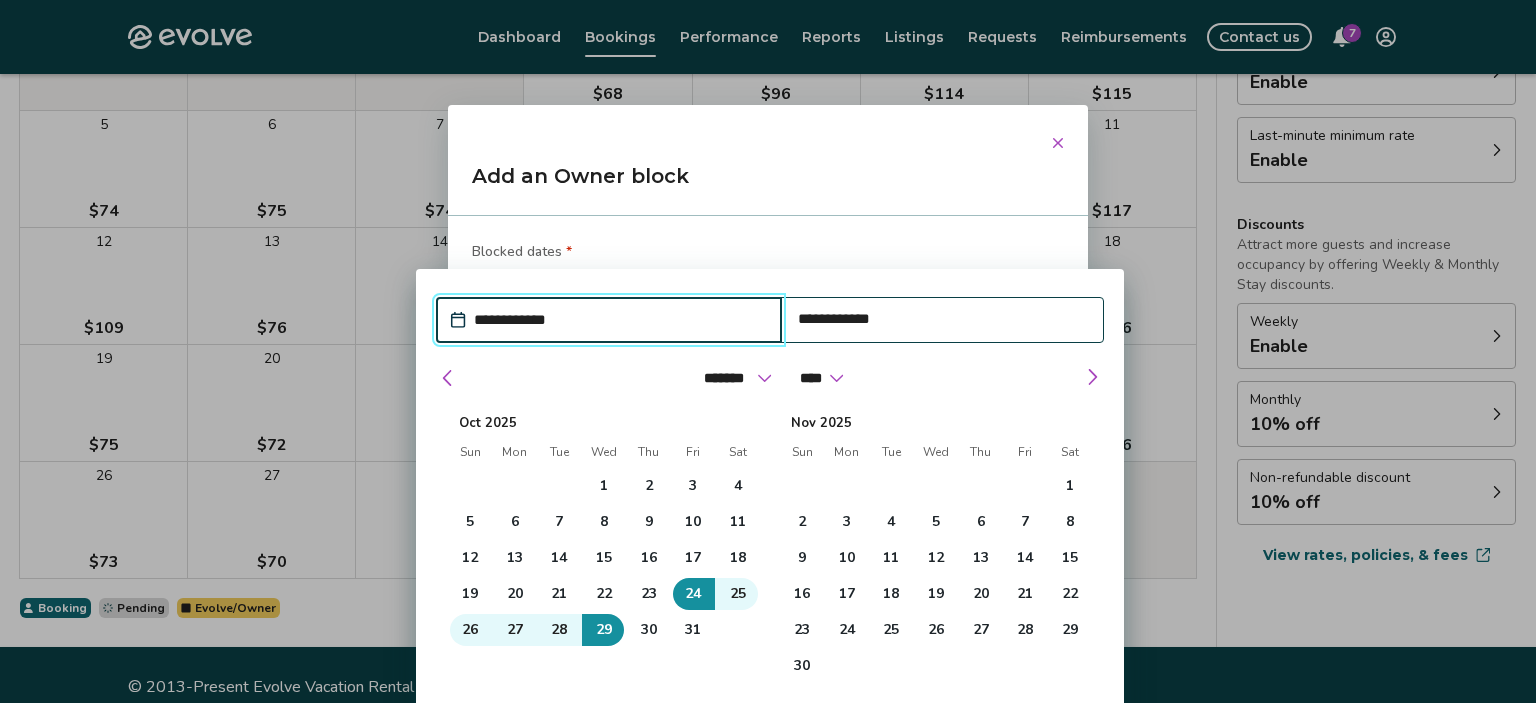 type on "*" 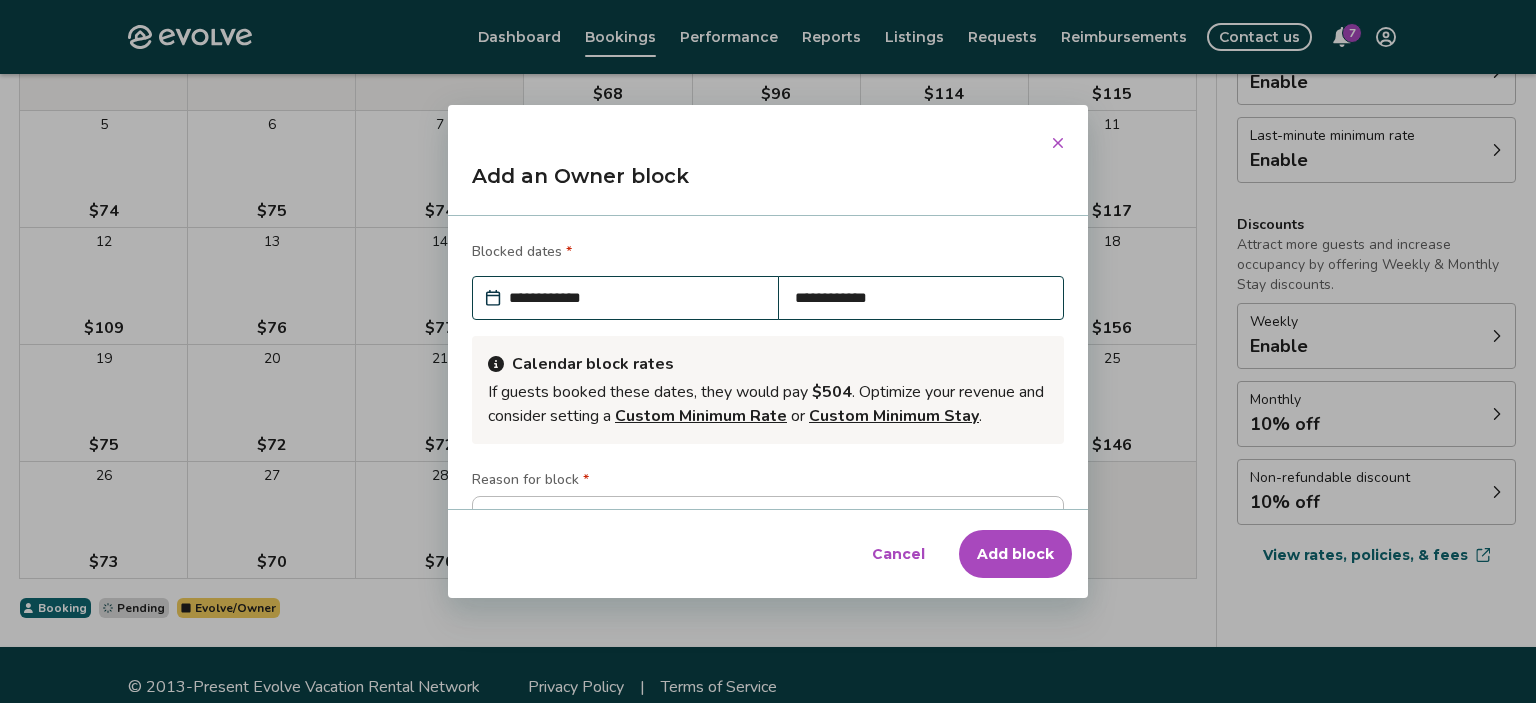 click on "**********" at bounding box center [768, 362] 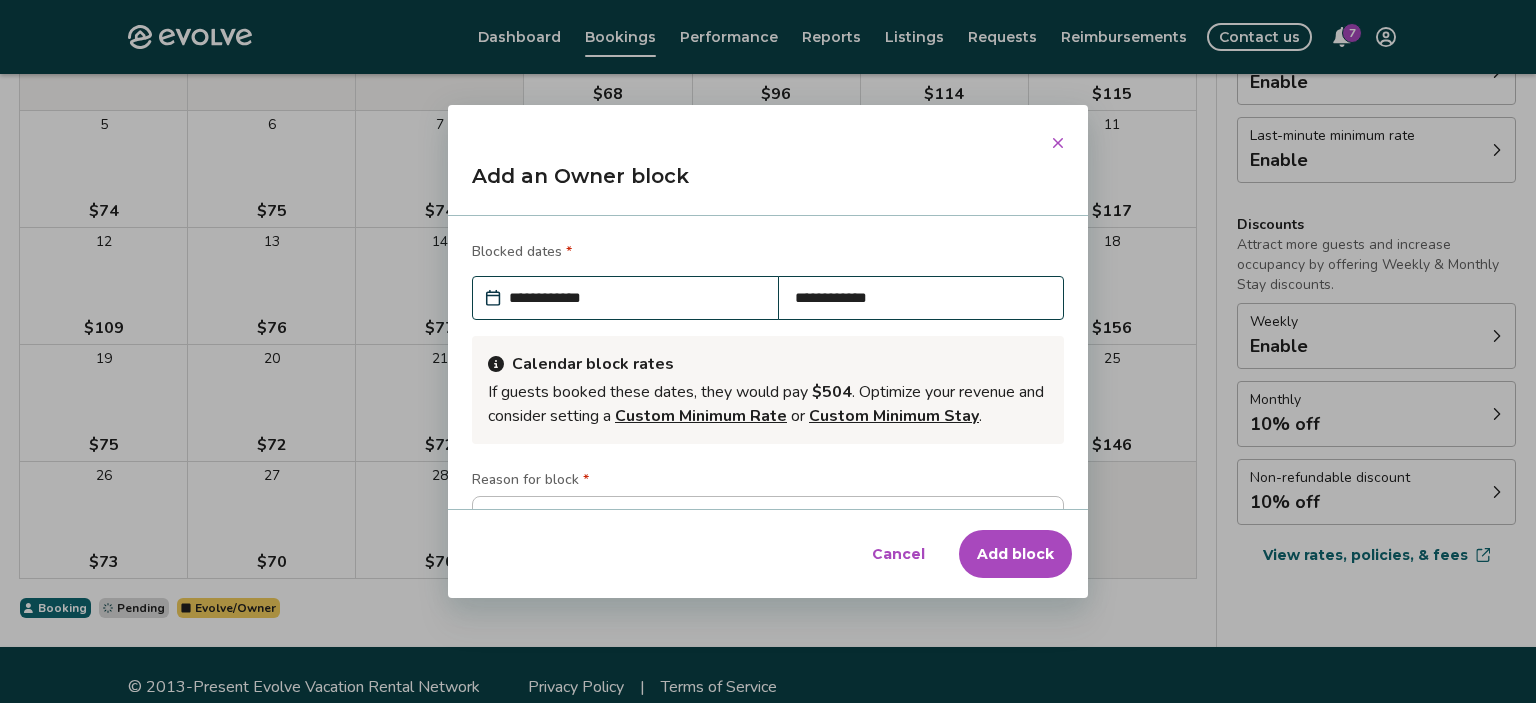 click on "Add block" at bounding box center (1015, 554) 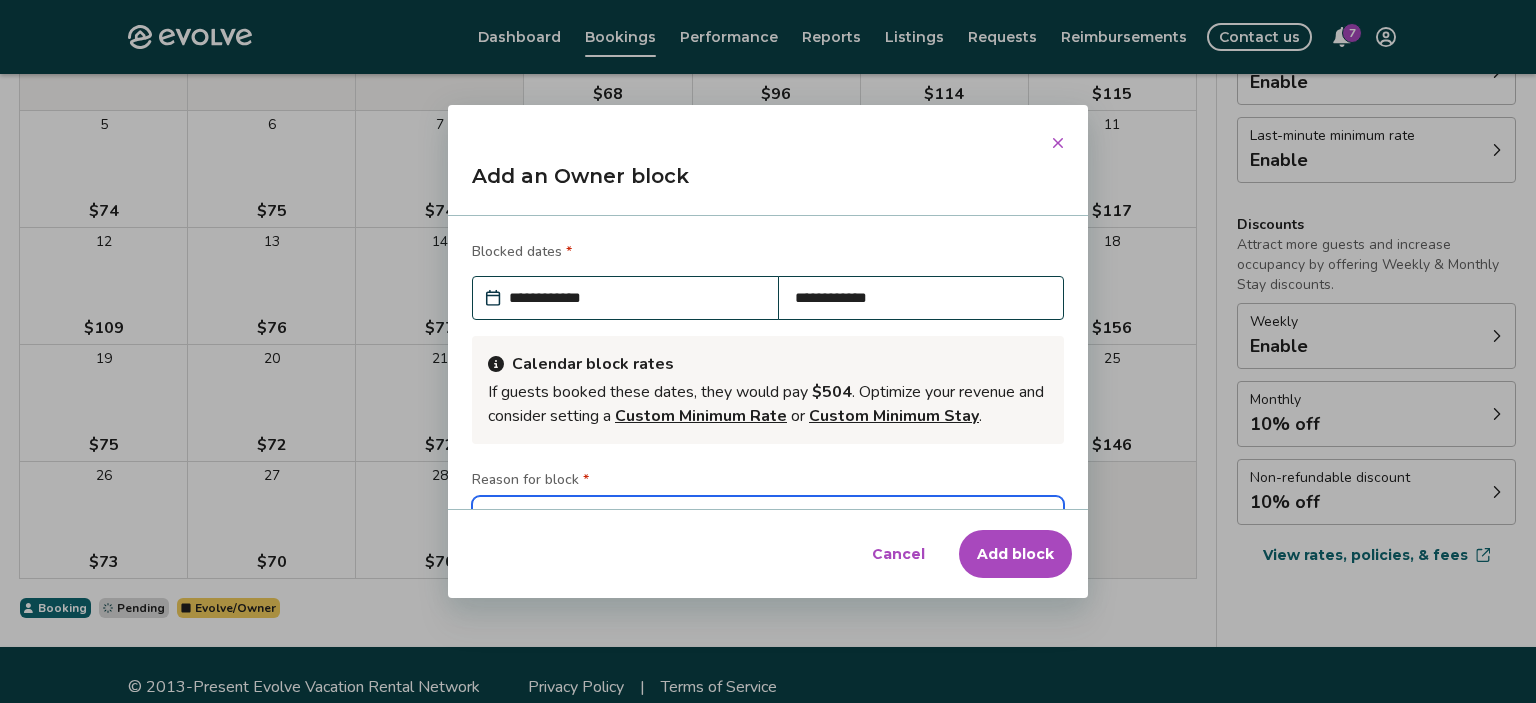 type on "*" 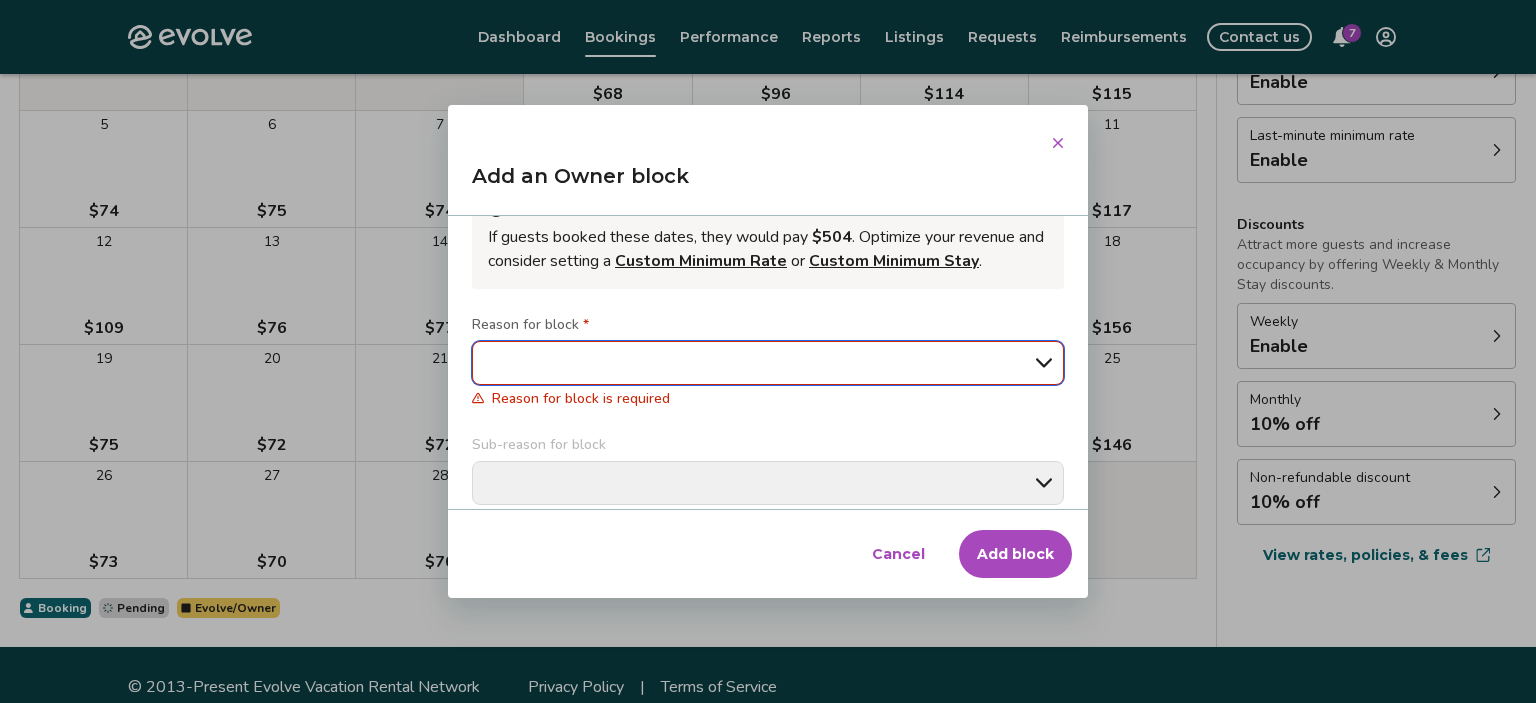 click on "**********" at bounding box center [768, 363] 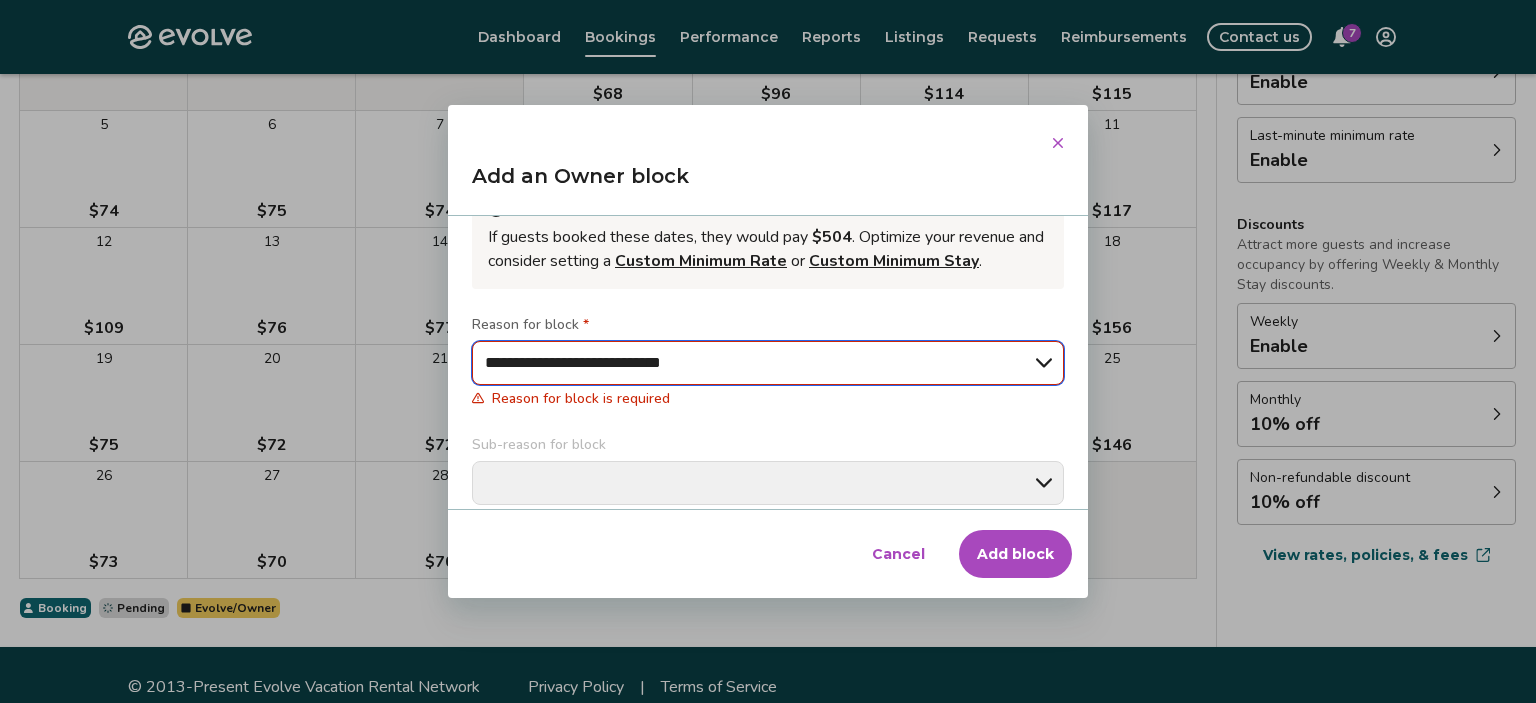 click on "**********" at bounding box center (0, 0) 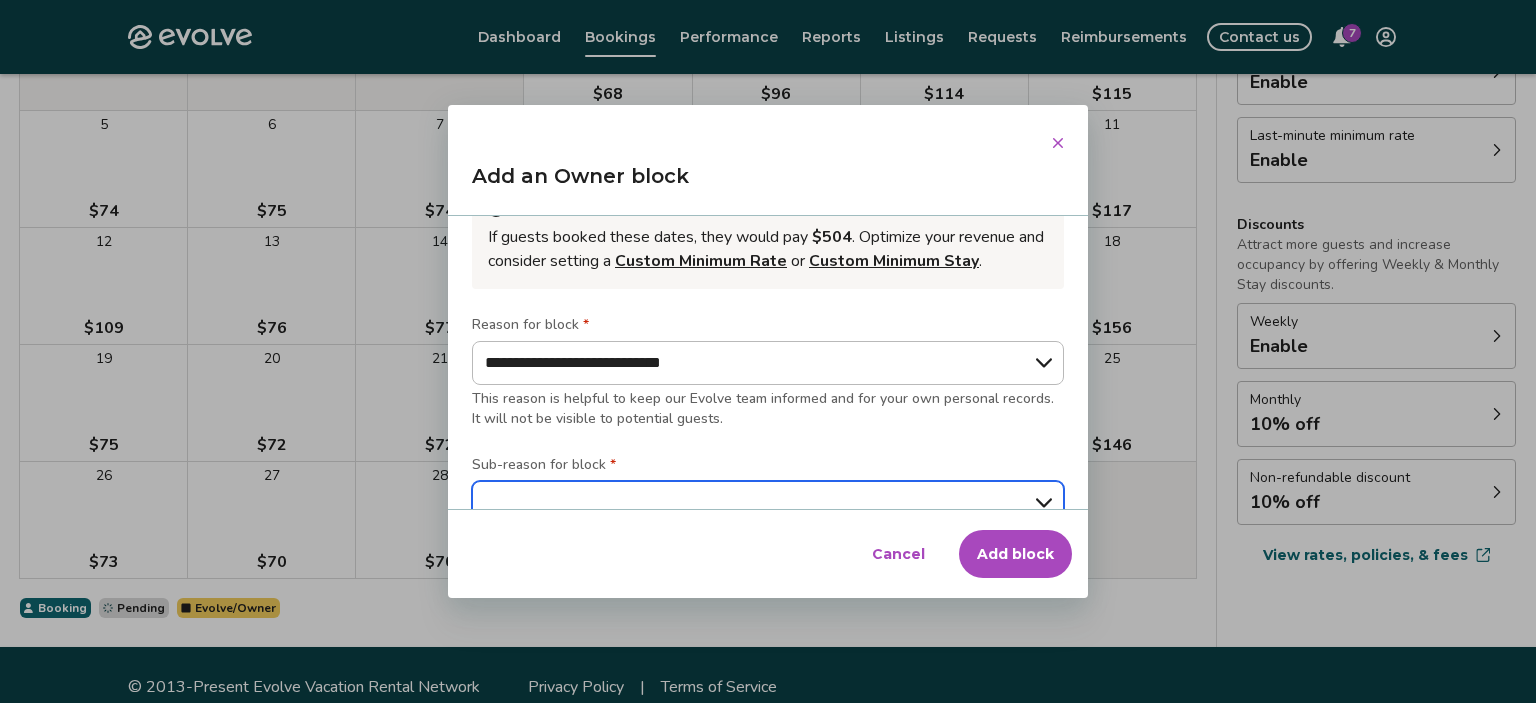 click on "**********" at bounding box center [768, 503] 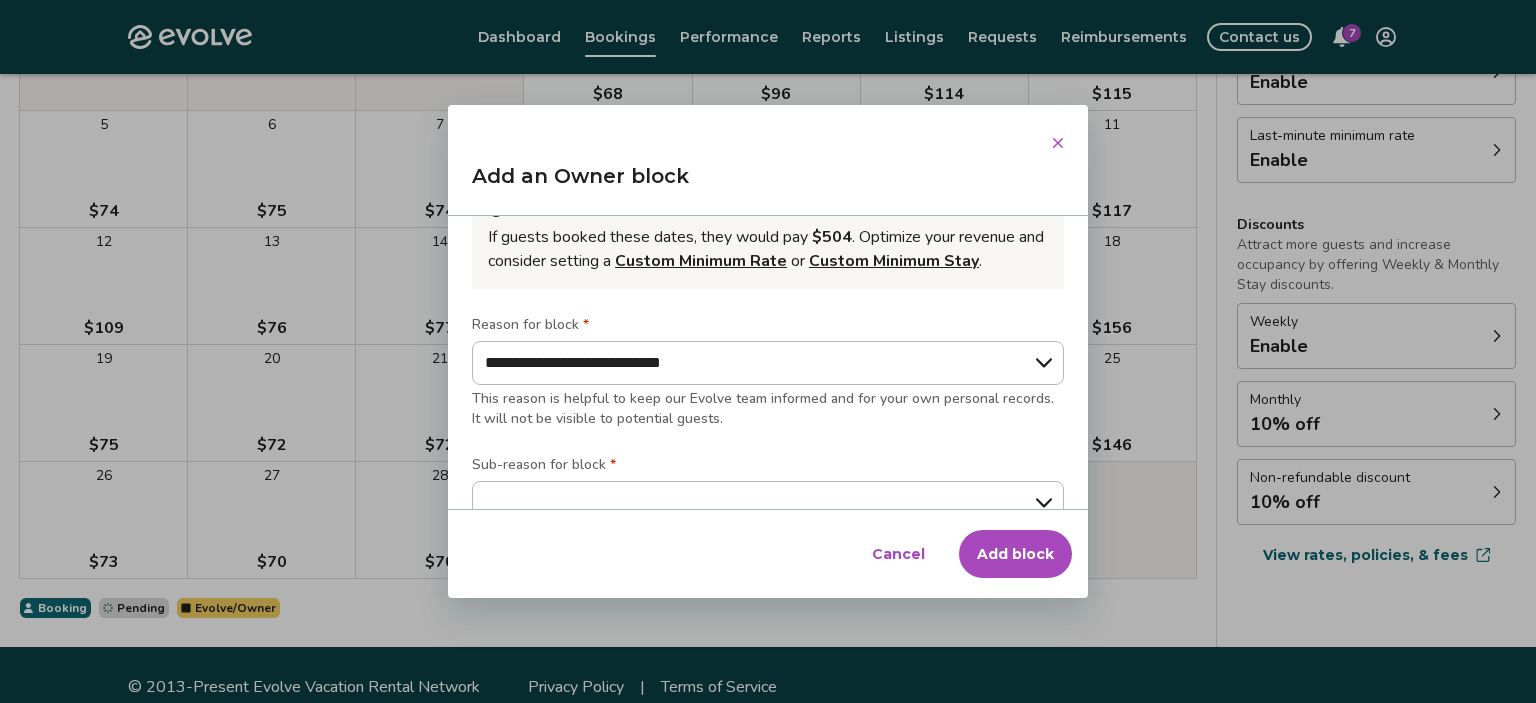 click on "Add block" at bounding box center [1015, 554] 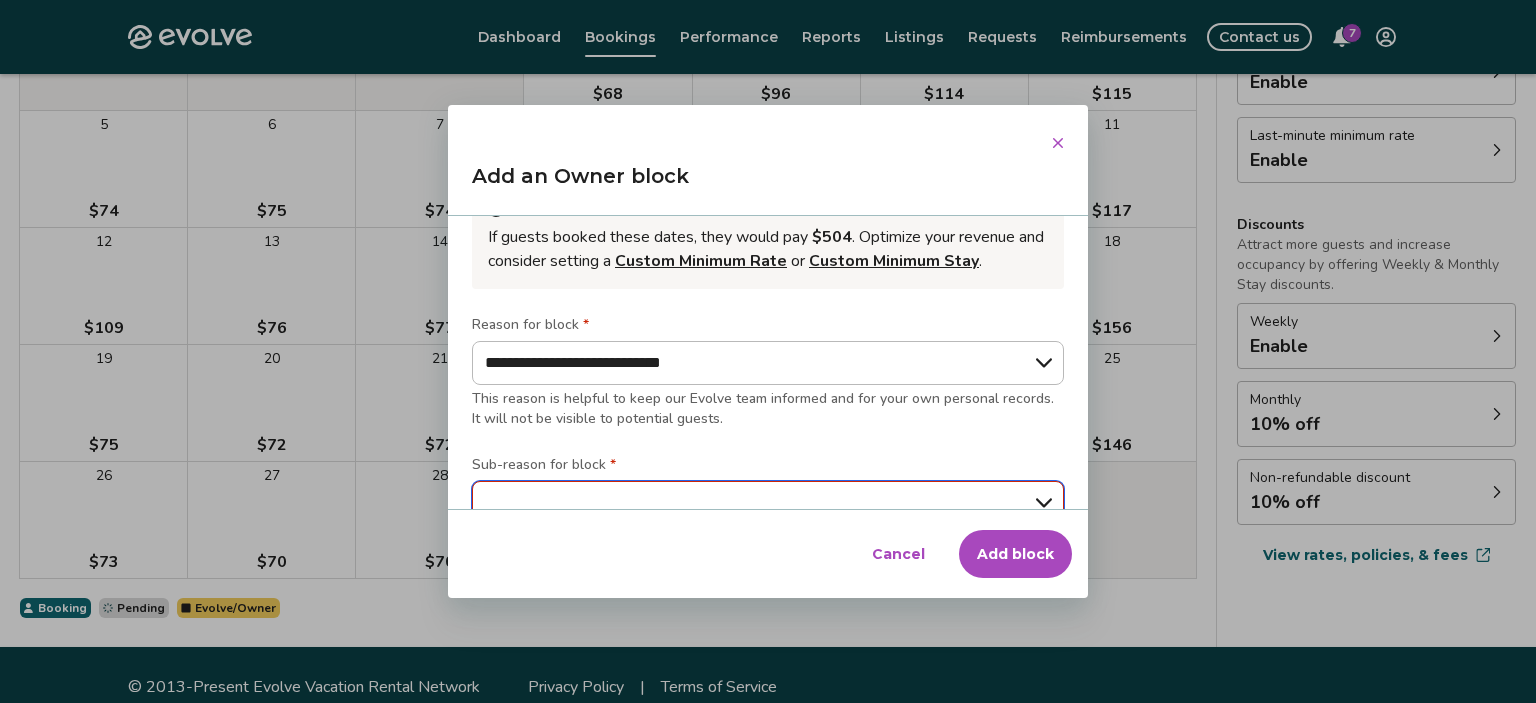 click on "**********" at bounding box center [768, 503] 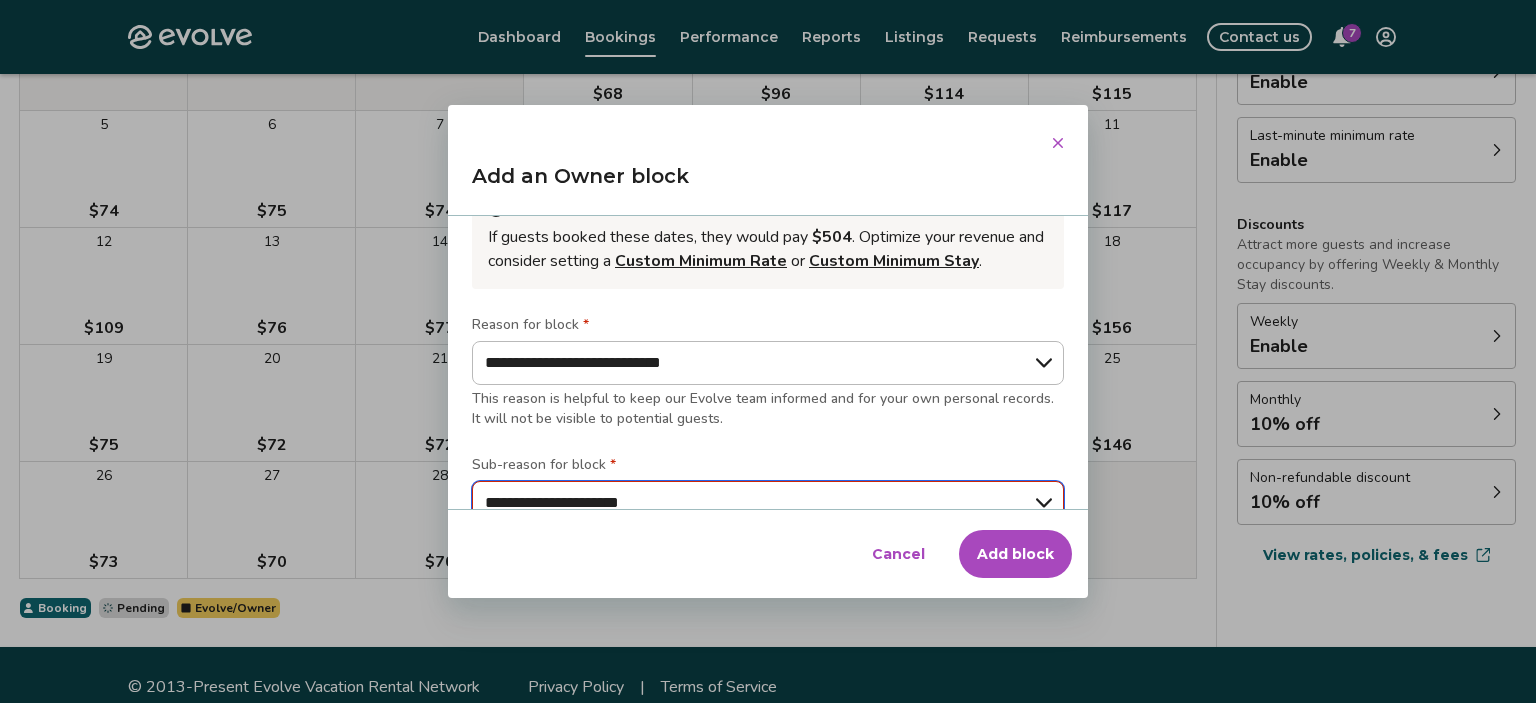 click on "**********" at bounding box center (0, 0) 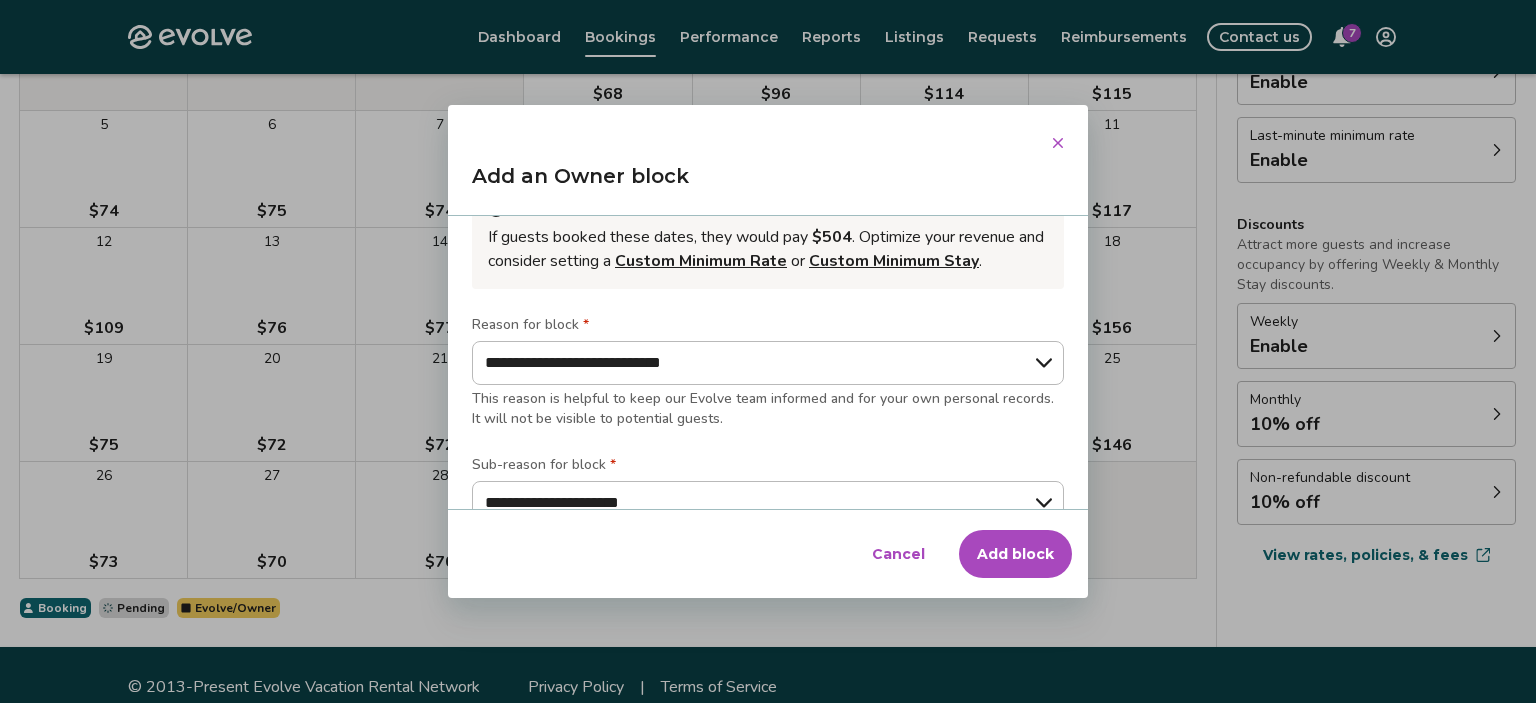 click on "Add block" at bounding box center [1015, 554] 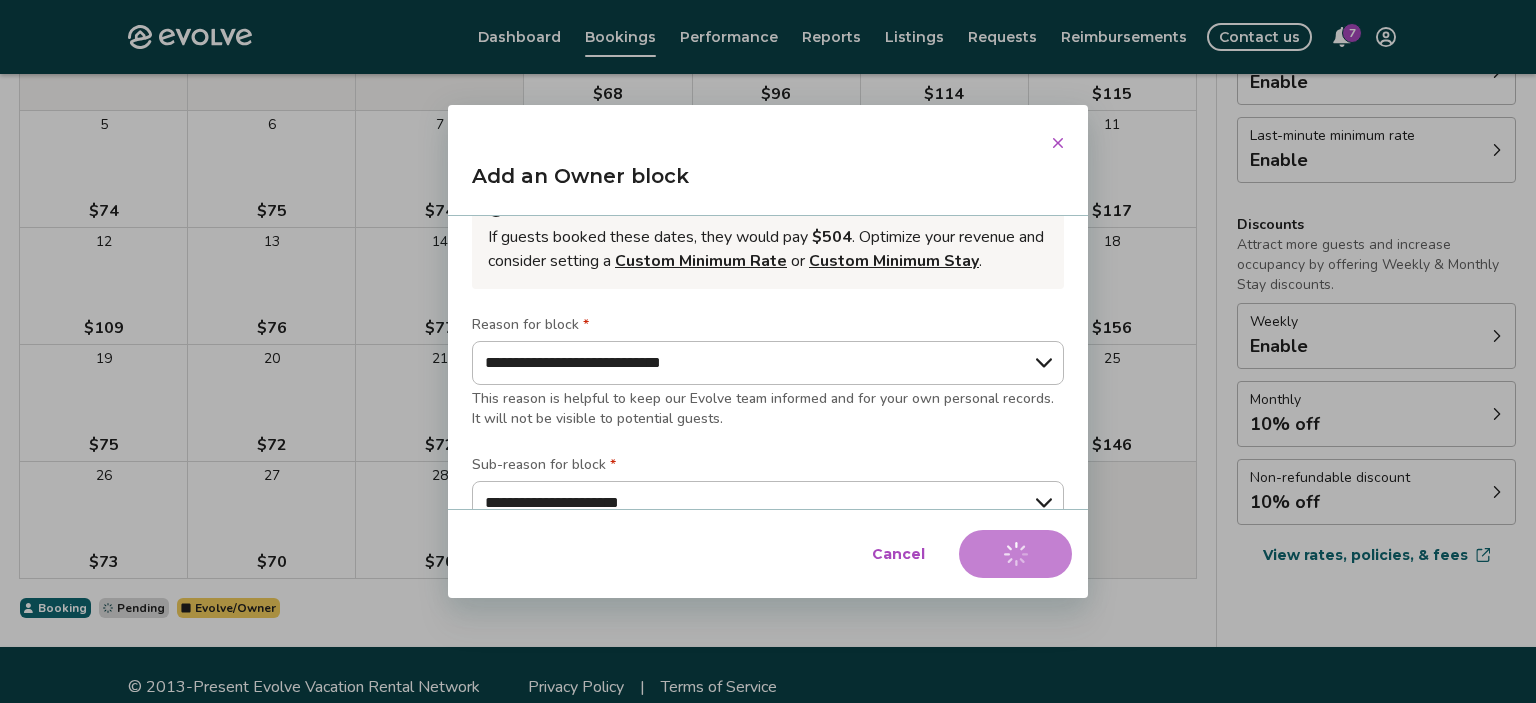 type on "*" 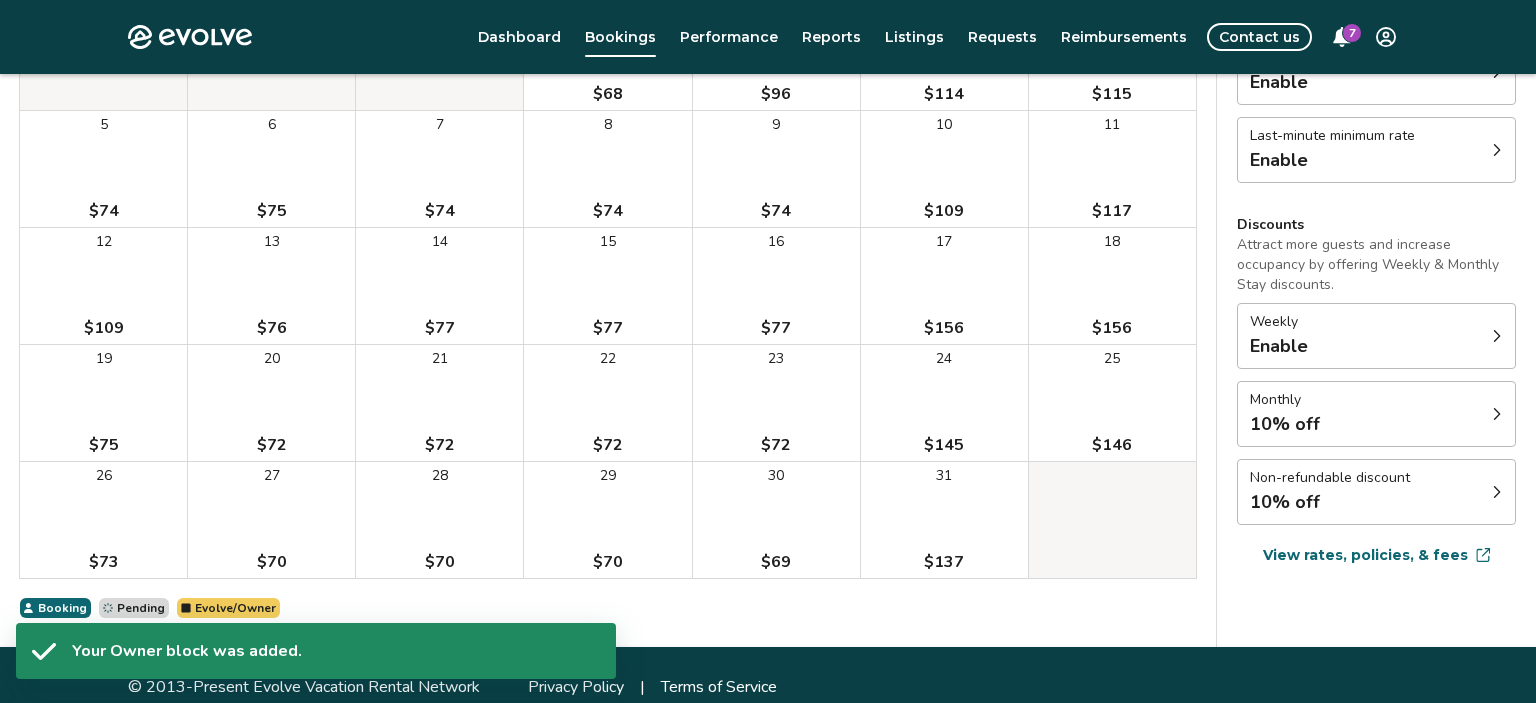 scroll, scrollTop: 331, scrollLeft: 0, axis: vertical 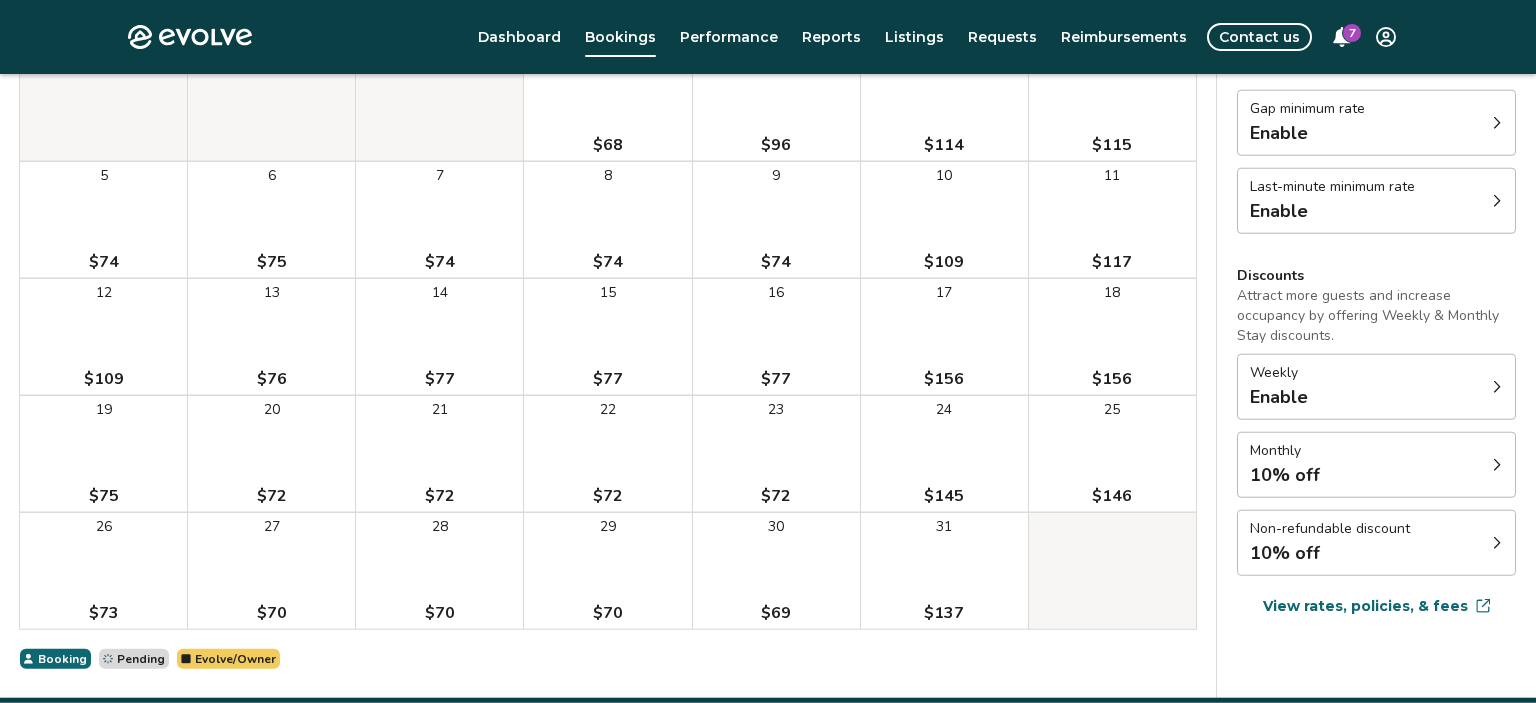 click on "23 $72" at bounding box center [776, 454] 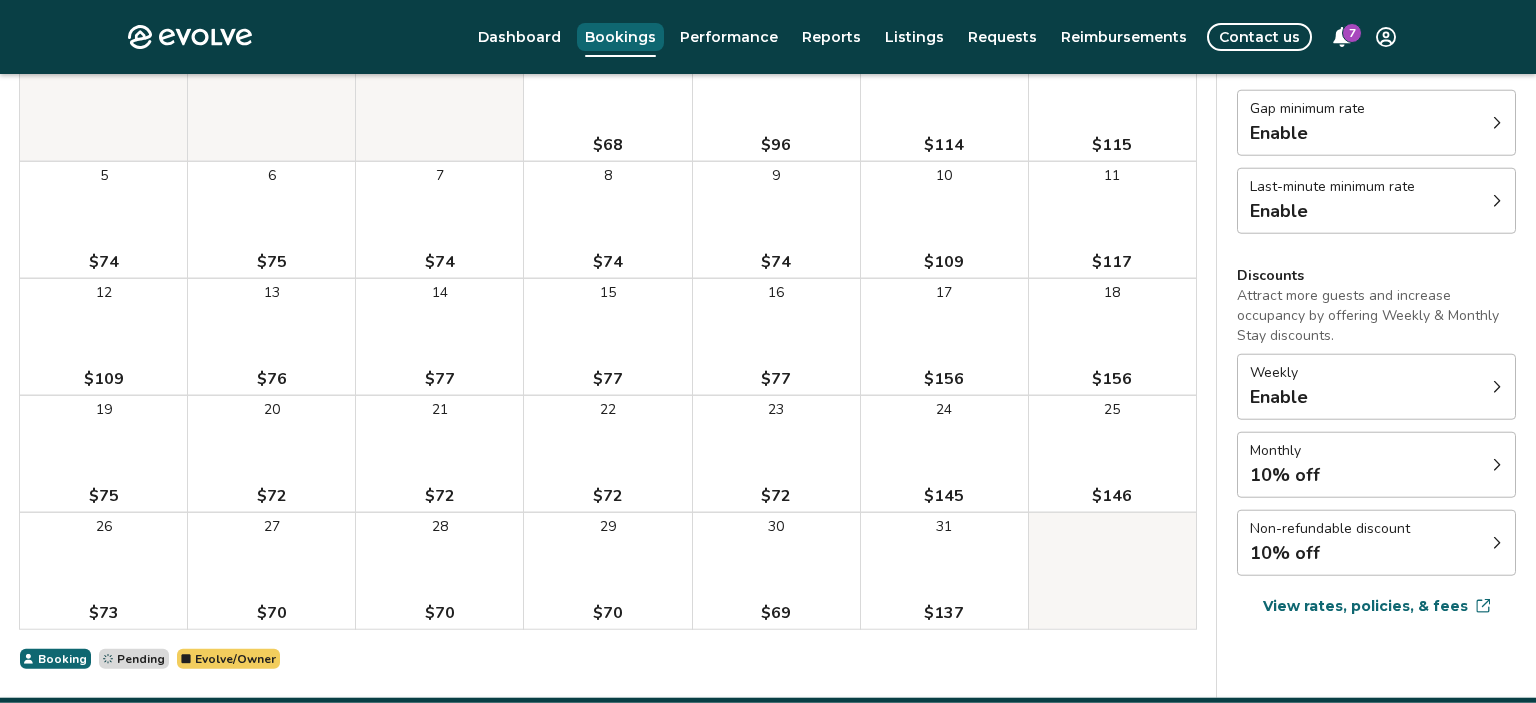 click on "Bookings" at bounding box center (620, 37) 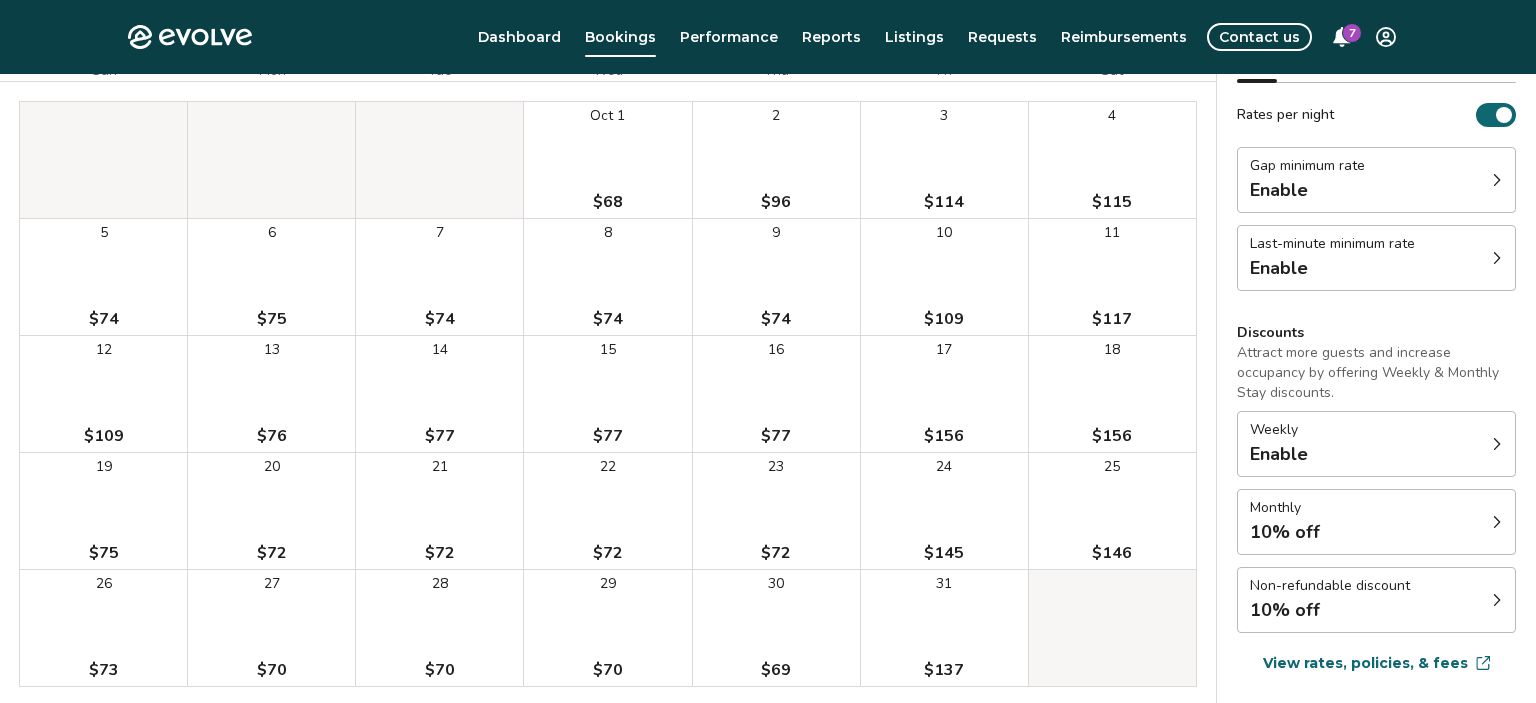 scroll, scrollTop: 259, scrollLeft: 0, axis: vertical 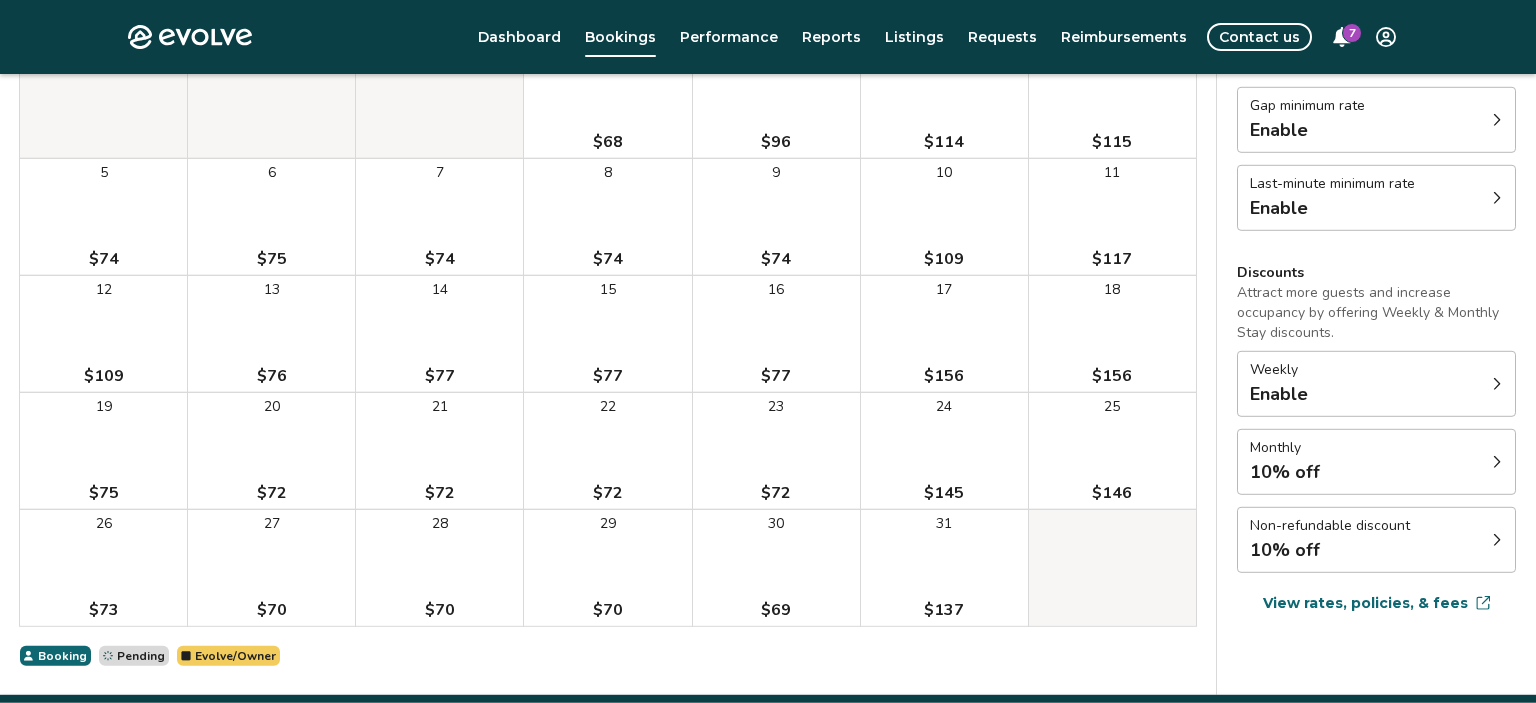 click on "23 $72" at bounding box center [776, 451] 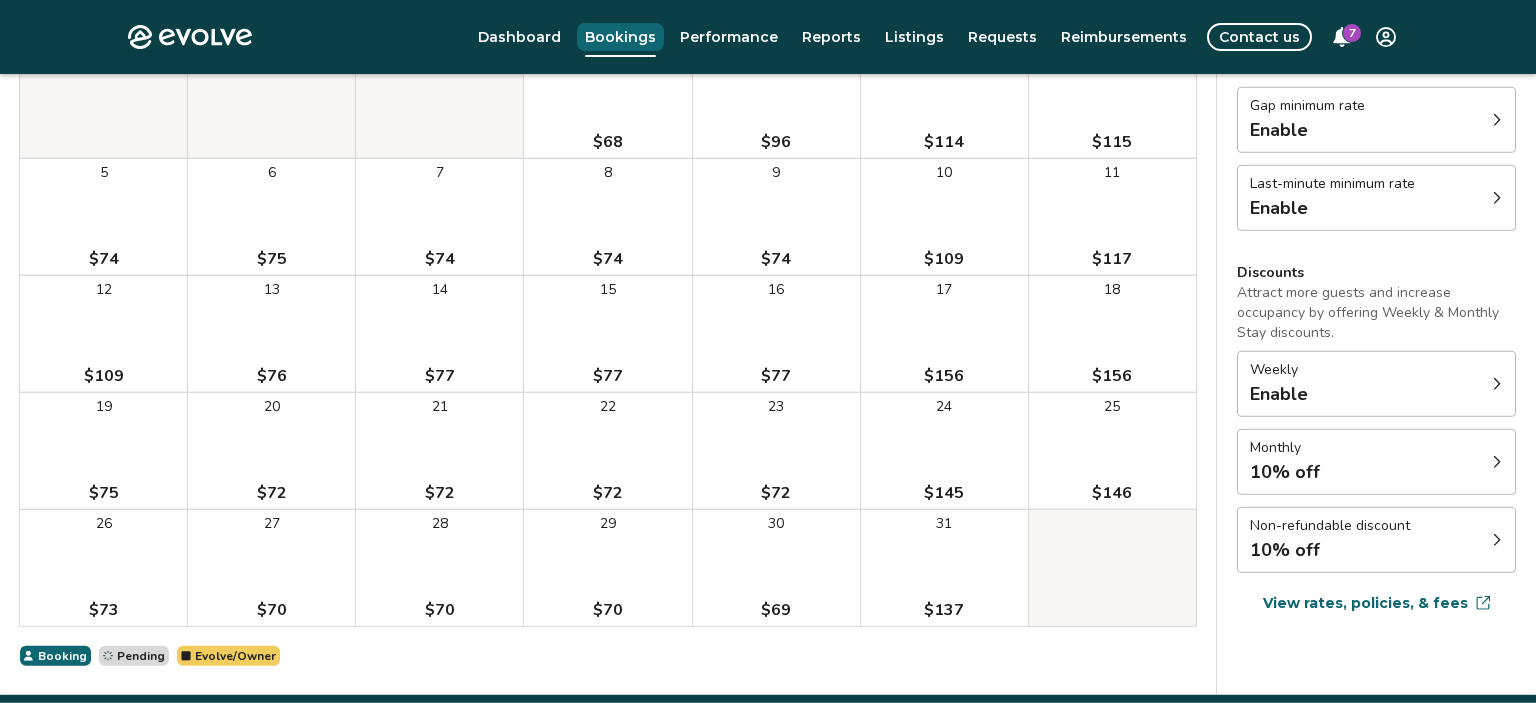 click on "Bookings" at bounding box center (620, 37) 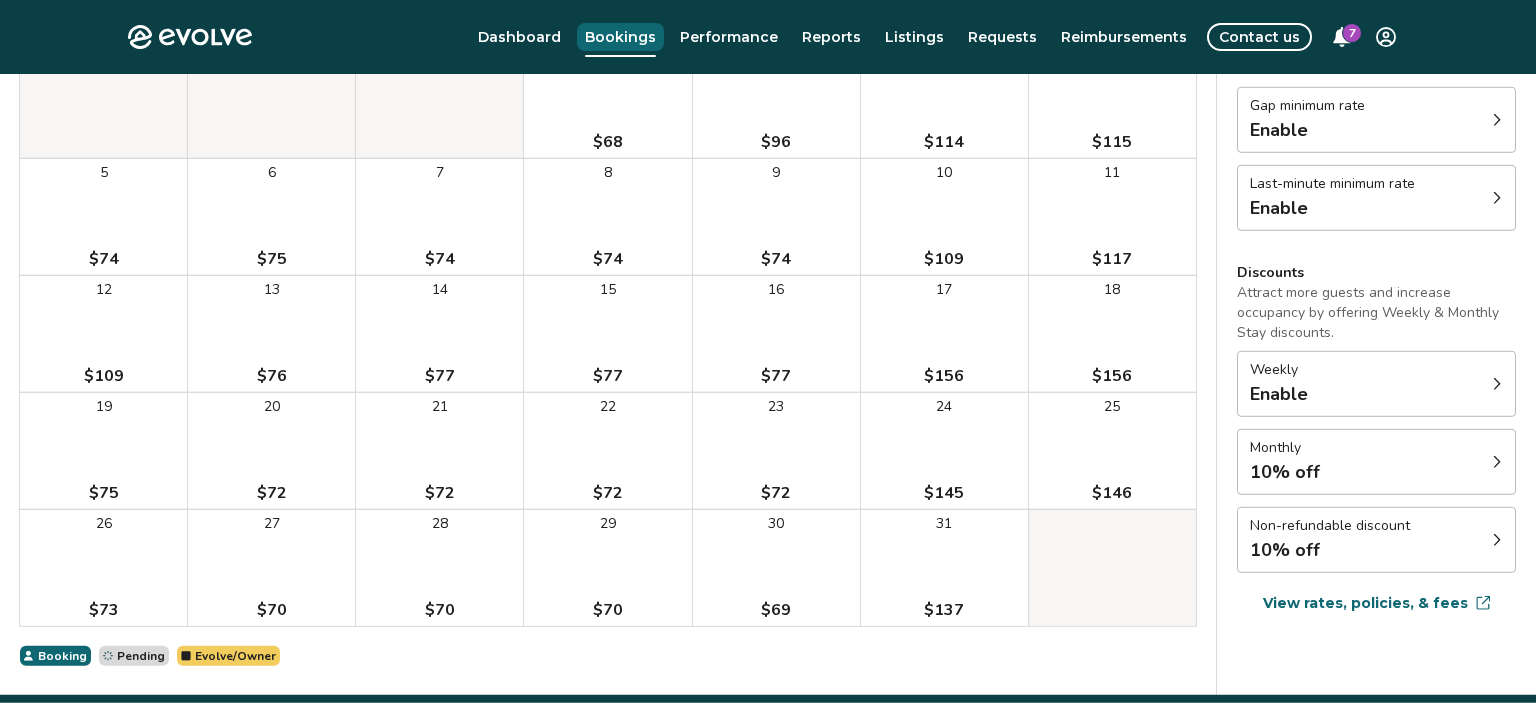 scroll, scrollTop: 0, scrollLeft: 0, axis: both 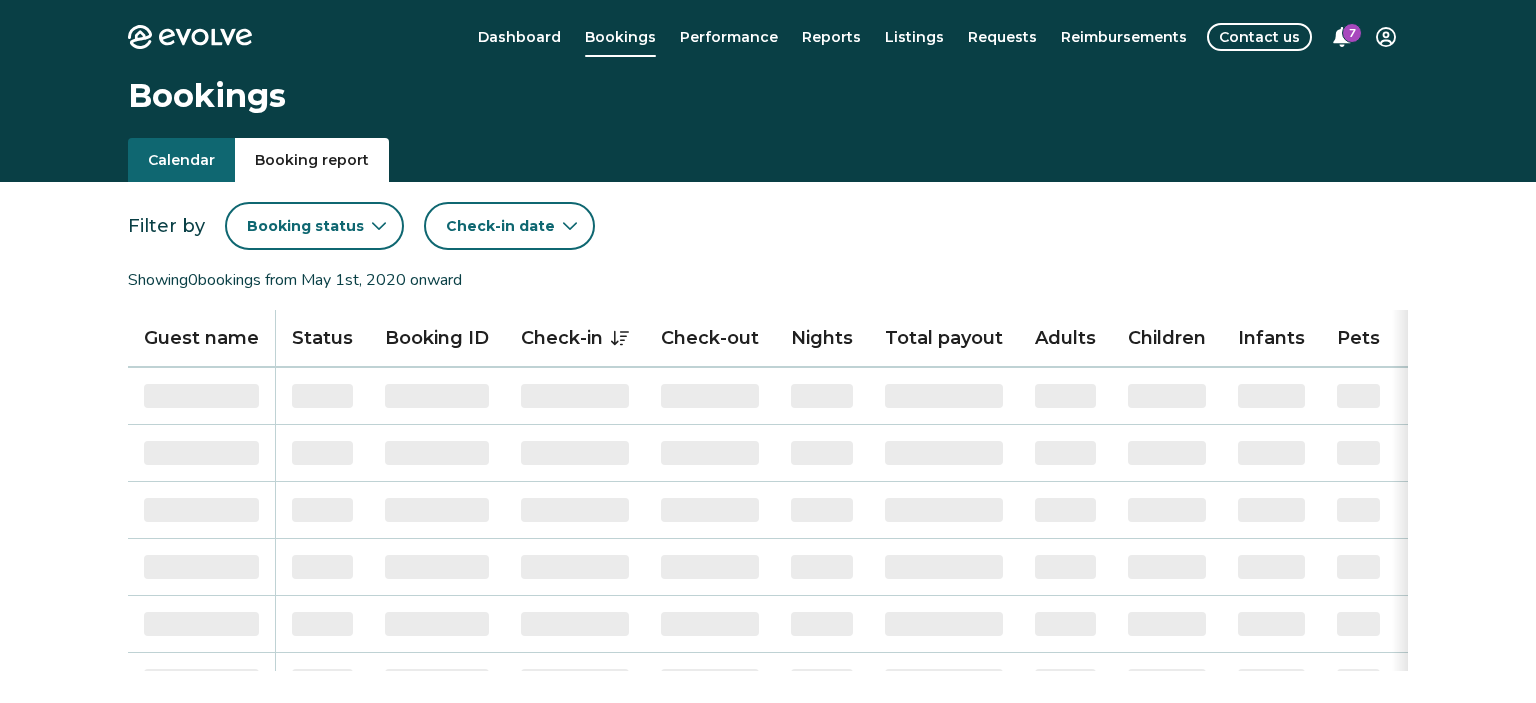 click on "Booking report" at bounding box center [312, 160] 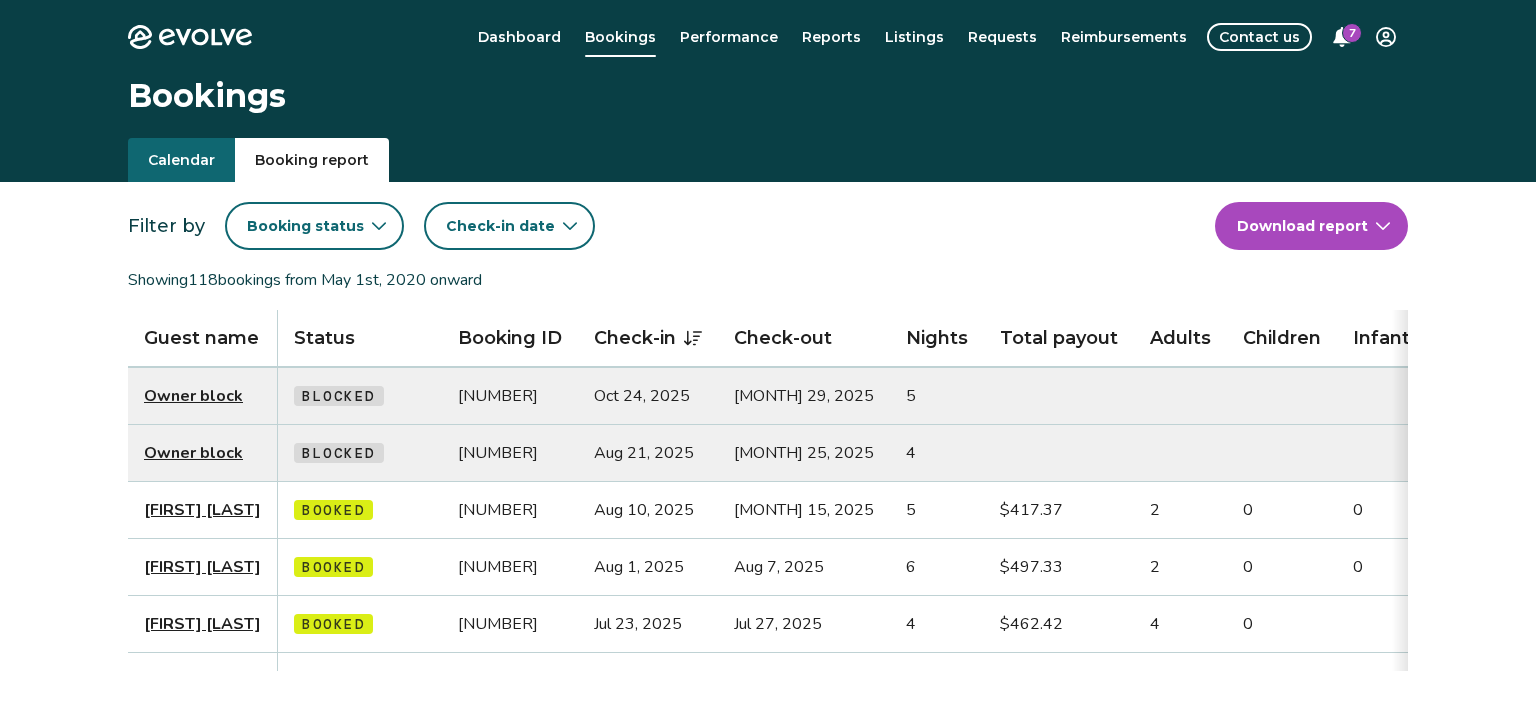 click on "7" at bounding box center (1352, 33) 